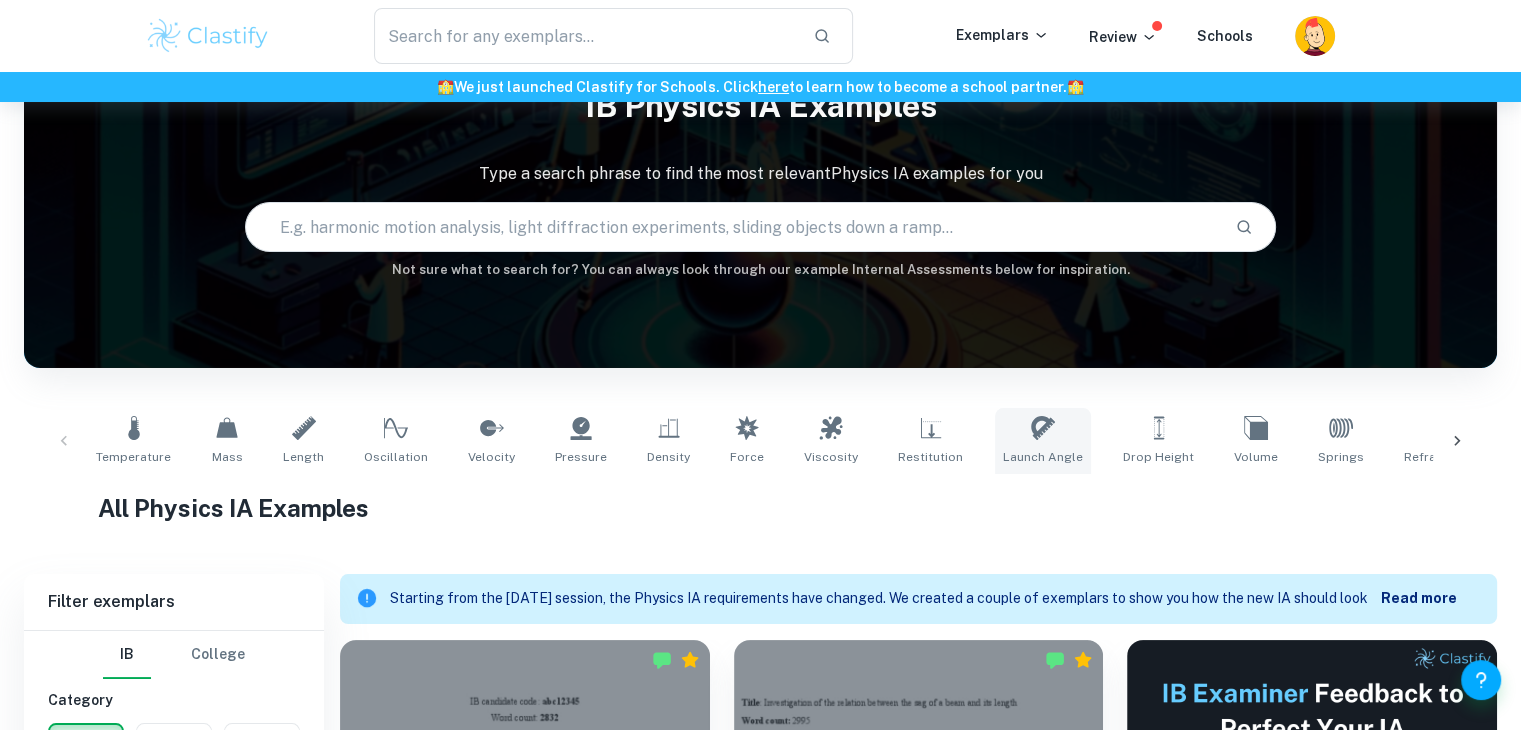 scroll, scrollTop: 102, scrollLeft: 0, axis: vertical 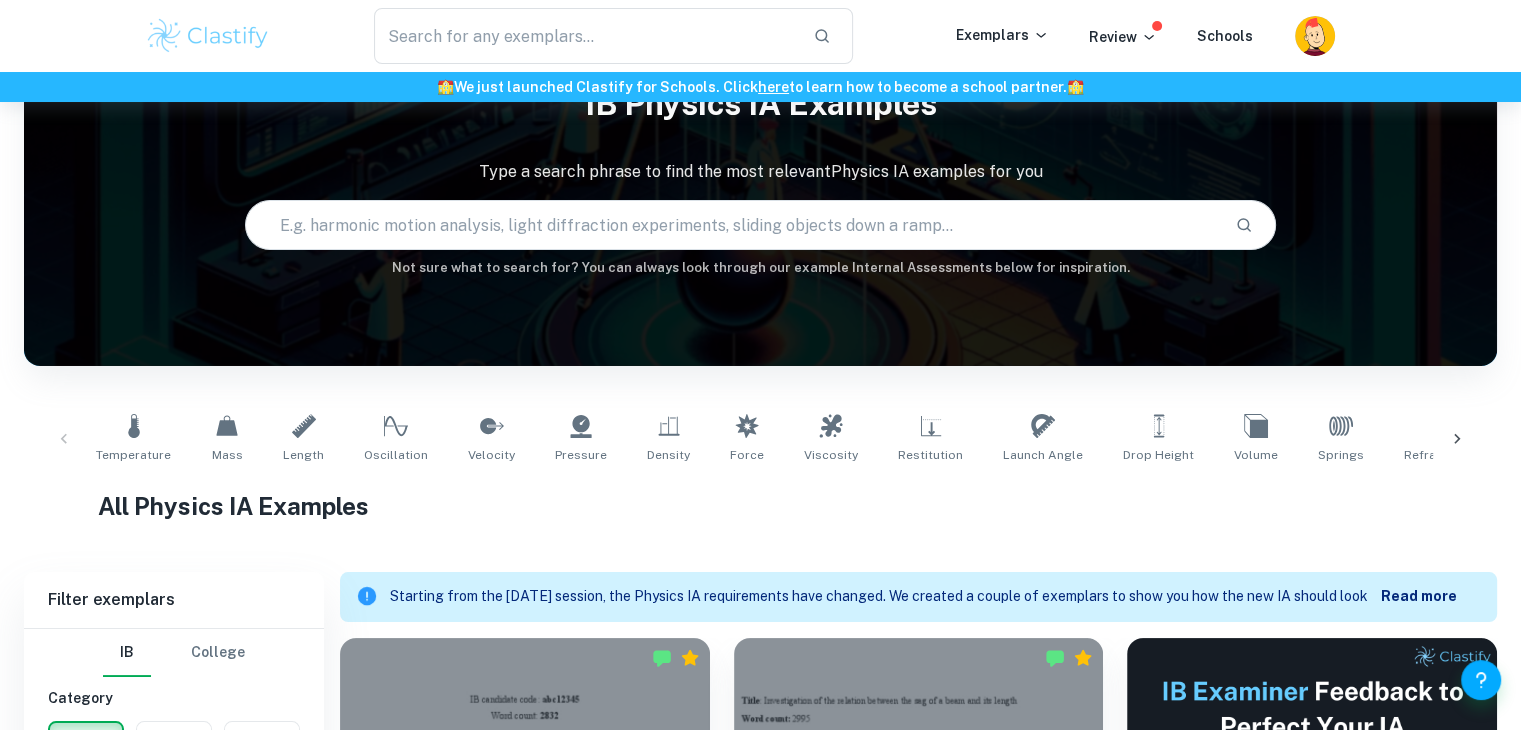 click 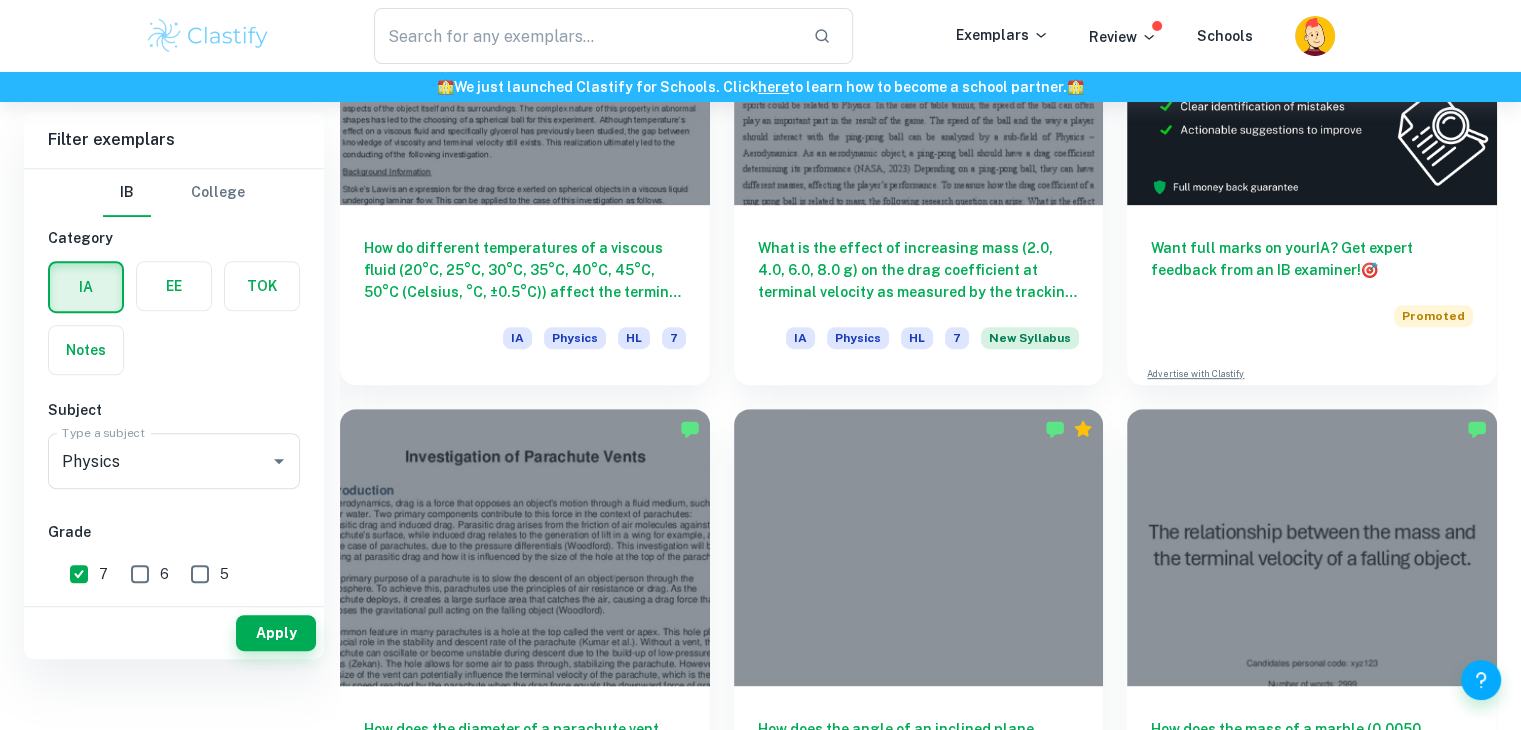 scroll, scrollTop: 0, scrollLeft: 0, axis: both 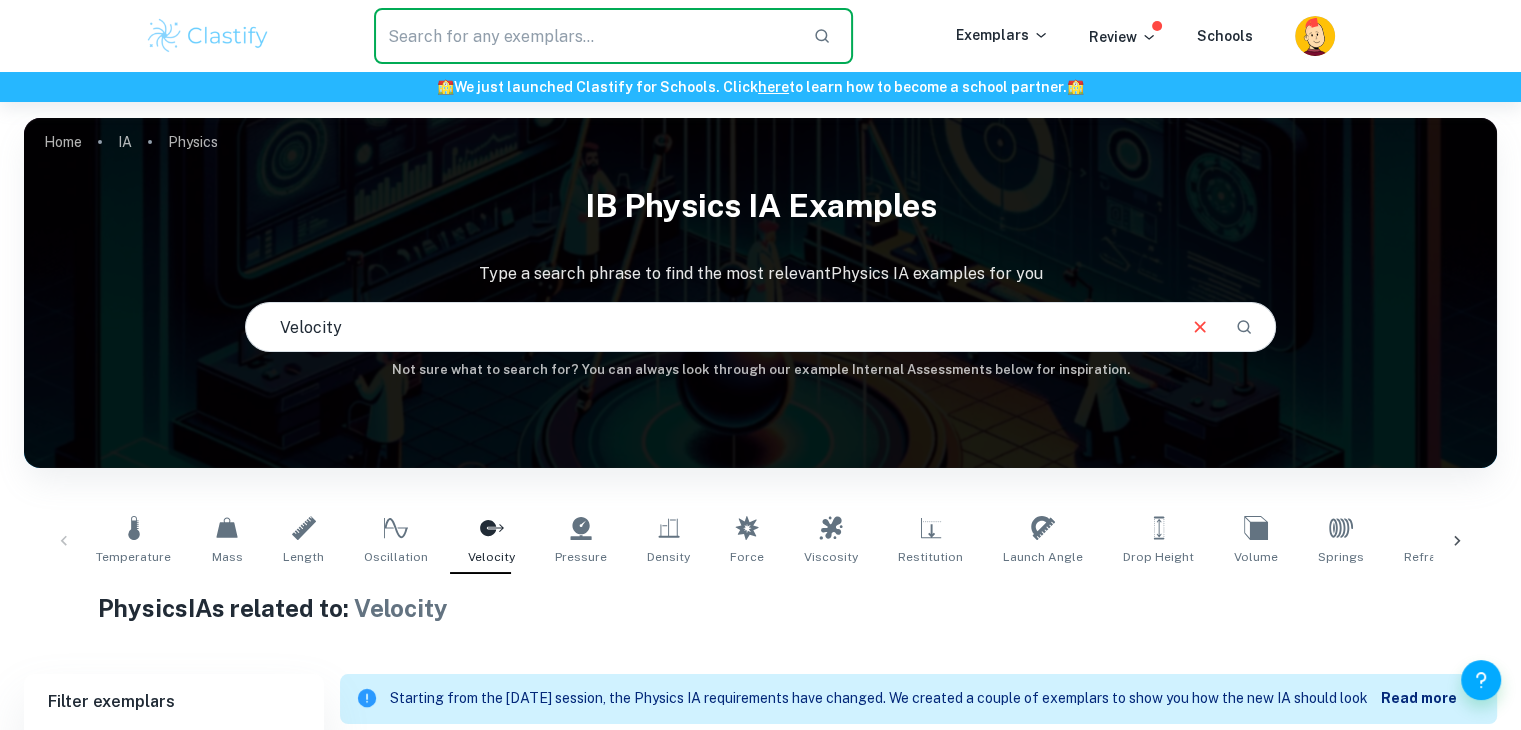 click at bounding box center [585, 36] 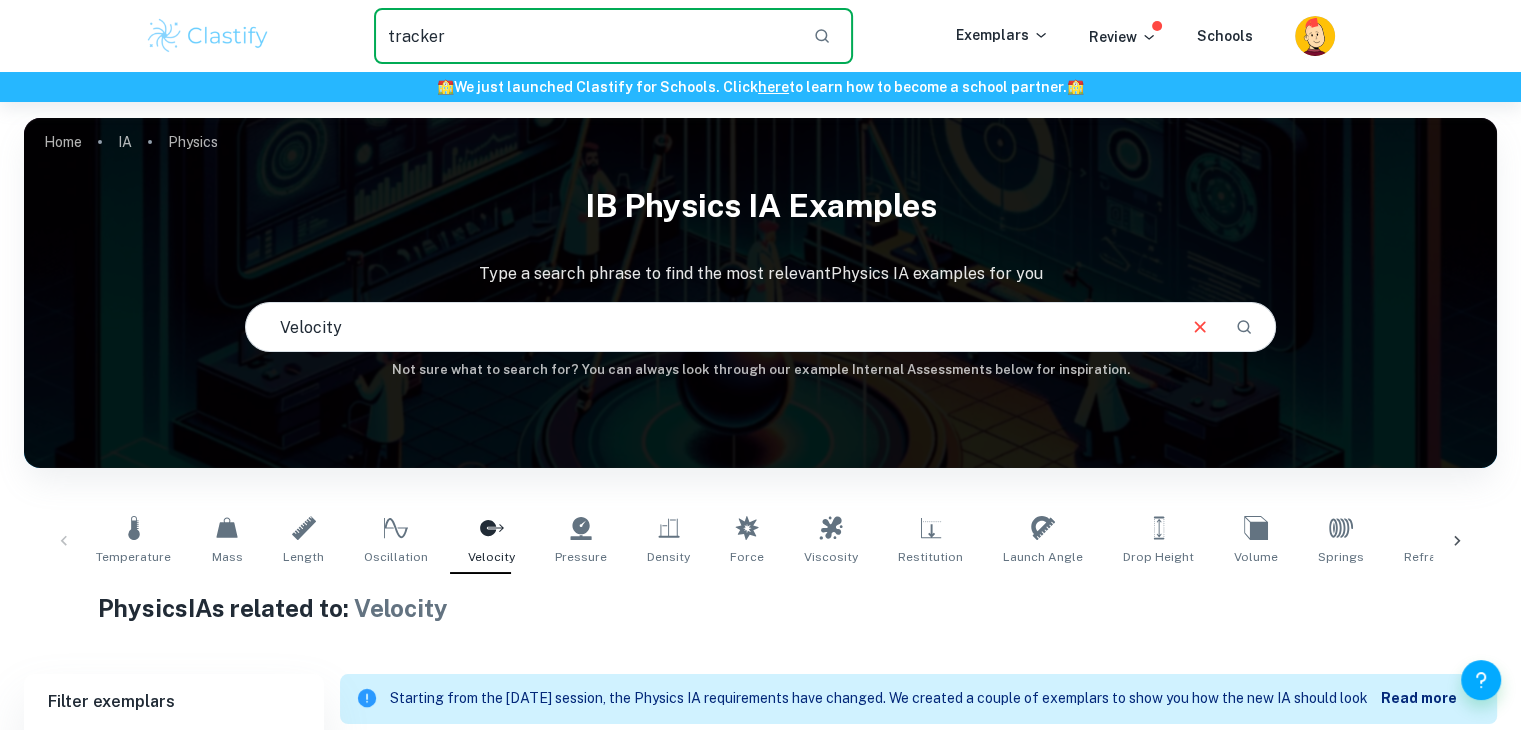 type on "tracker" 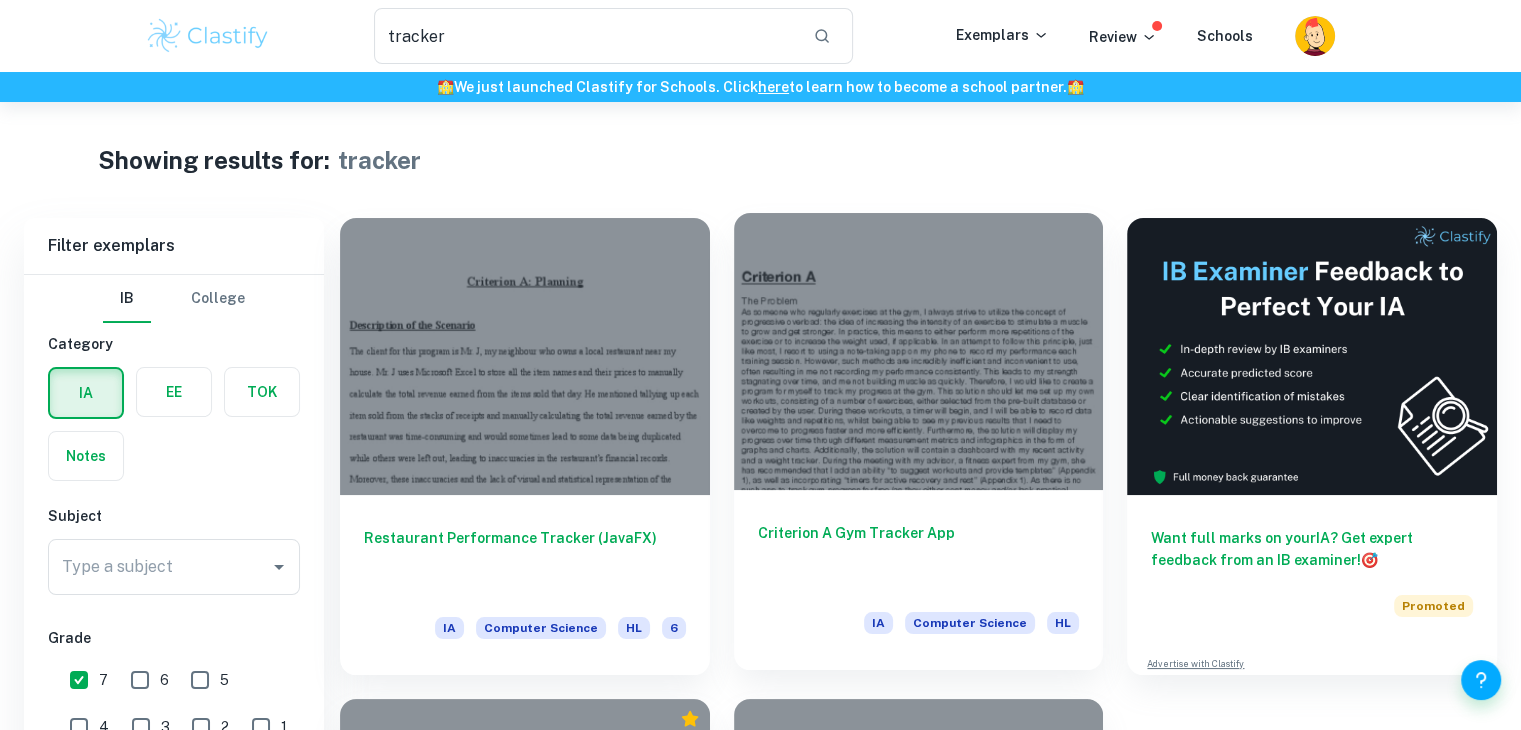 scroll, scrollTop: 427, scrollLeft: 0, axis: vertical 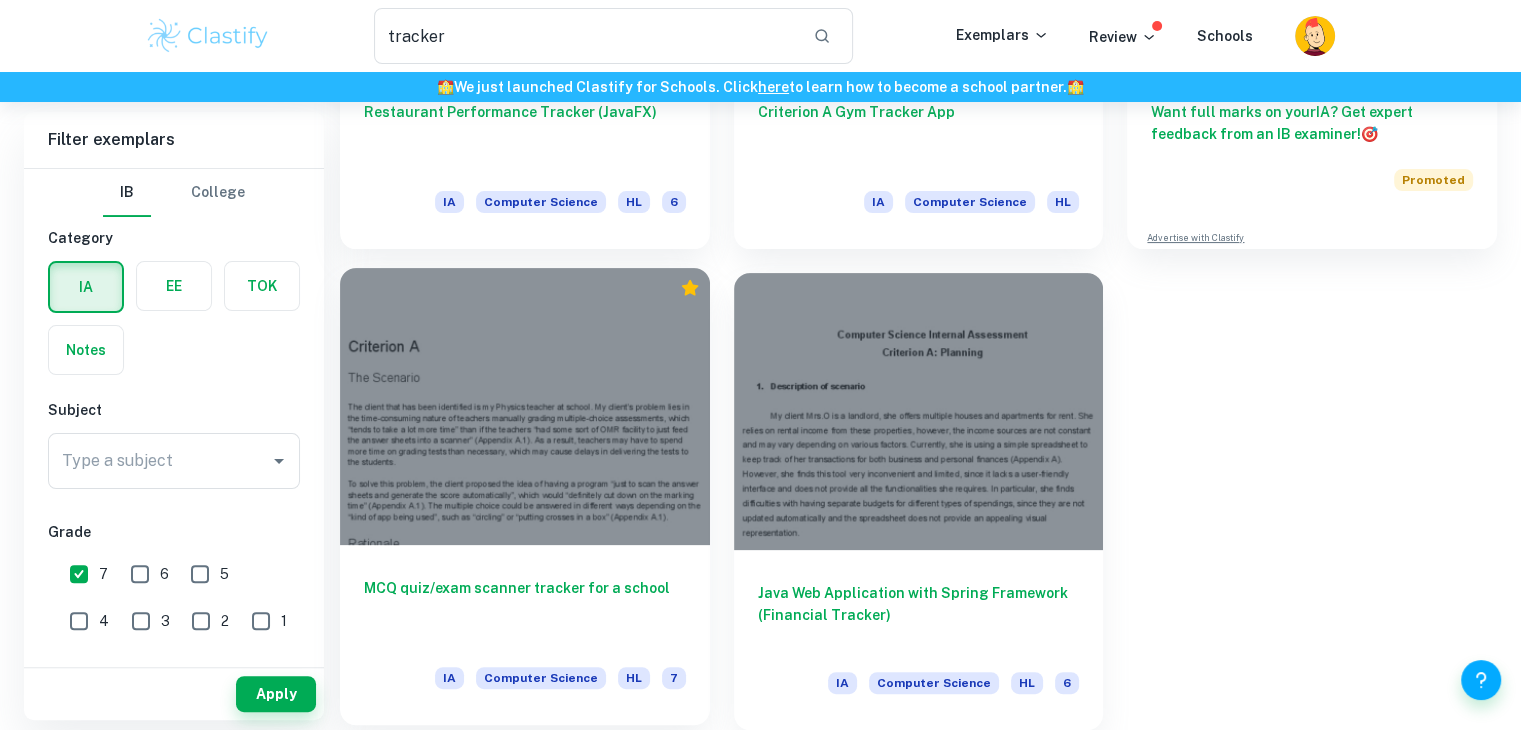 click at bounding box center [525, 406] 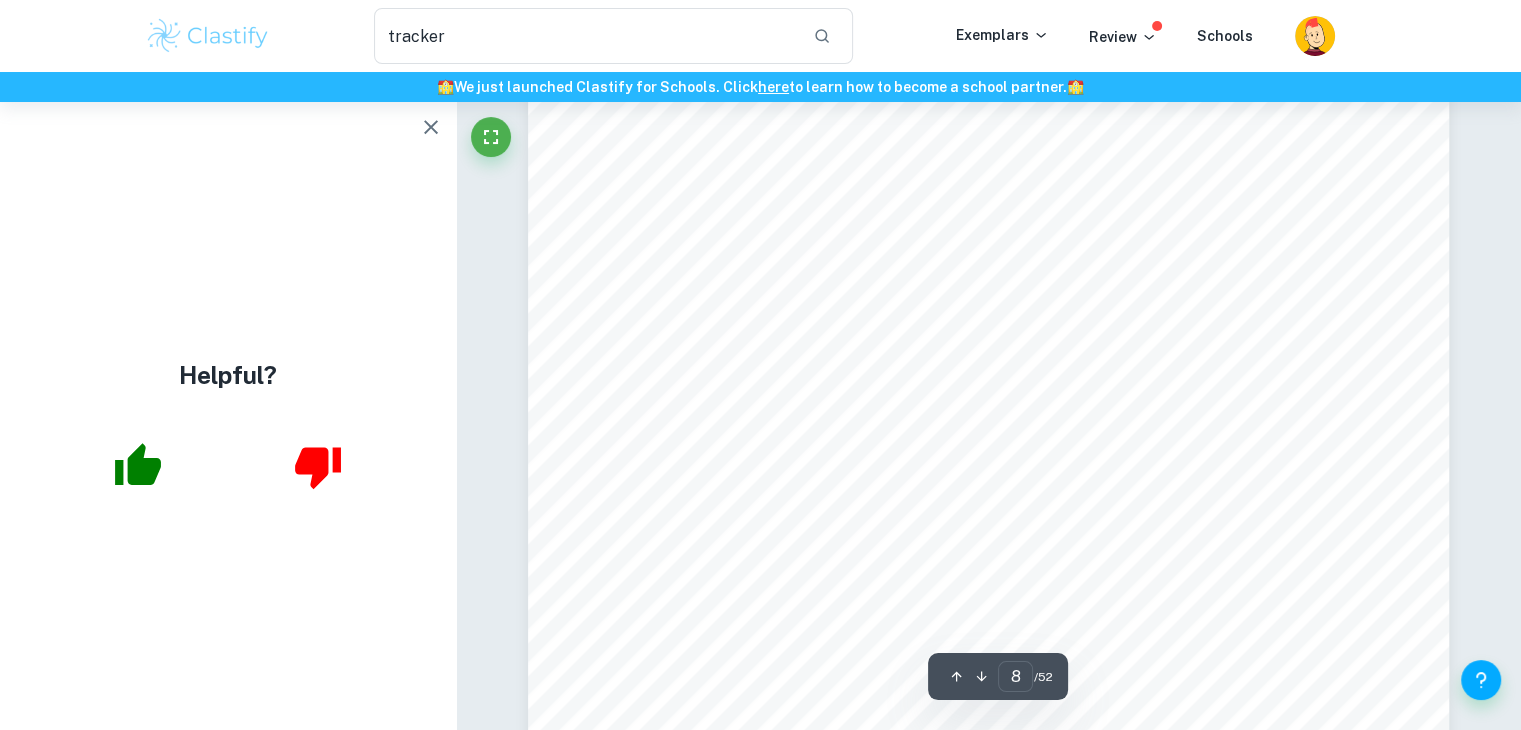 scroll, scrollTop: 9066, scrollLeft: 0, axis: vertical 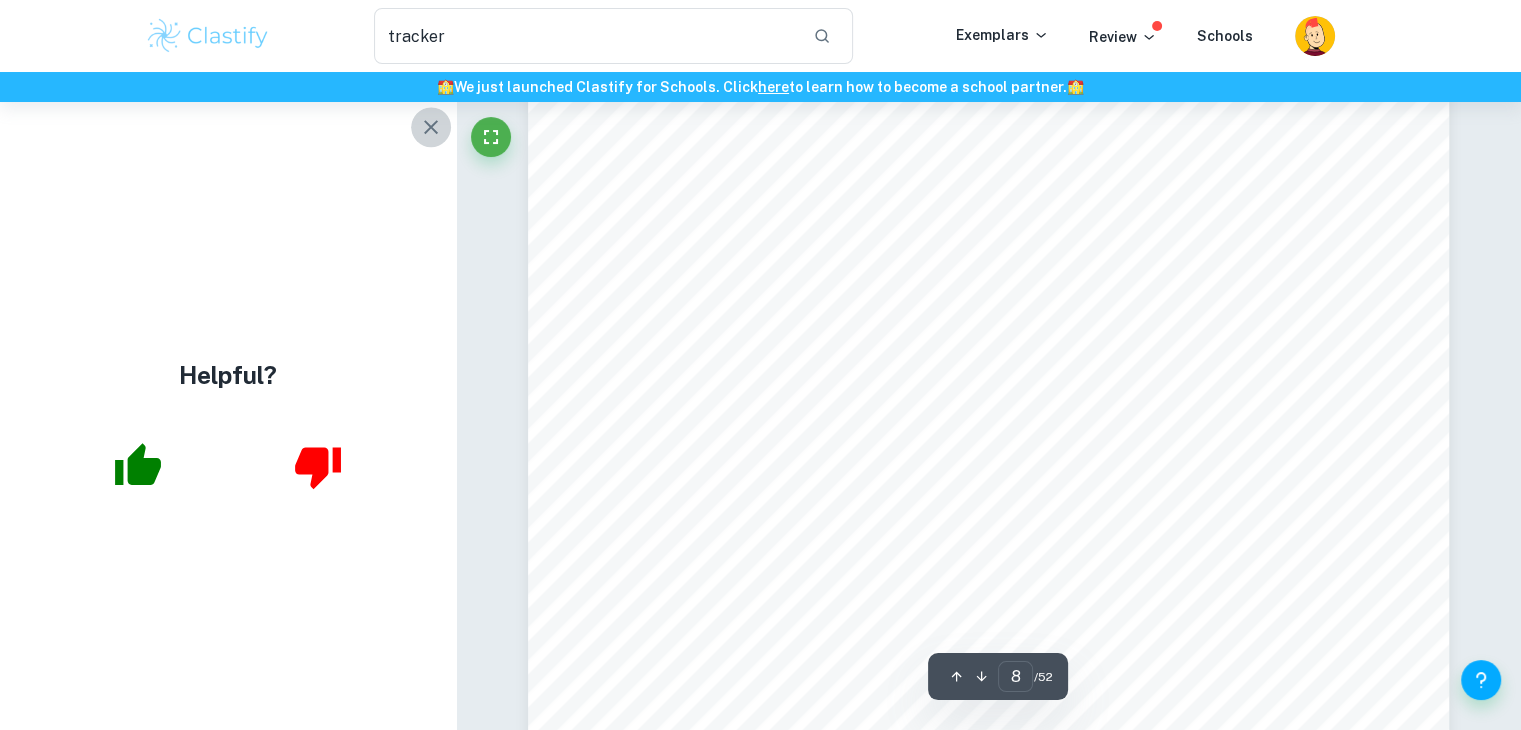 click 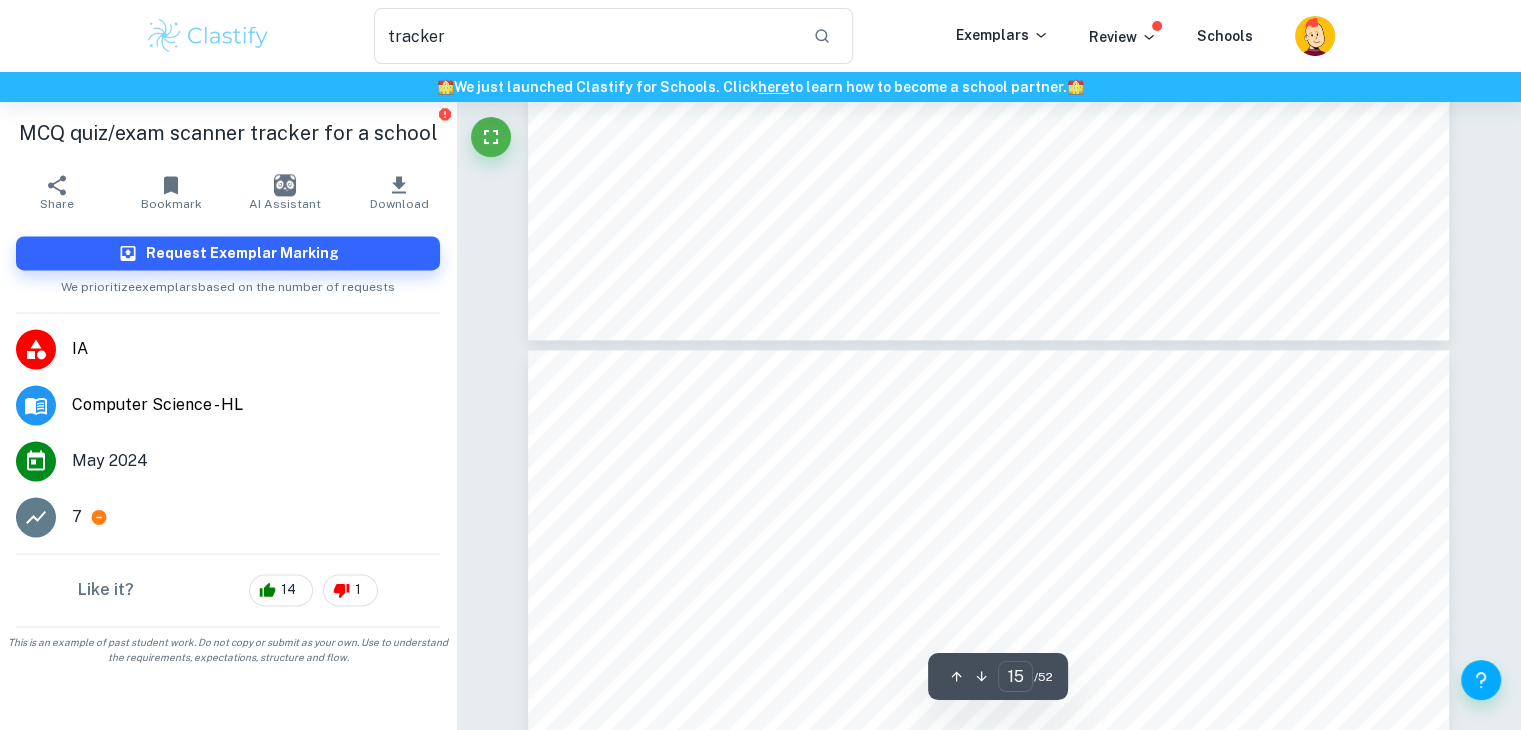 type on "16" 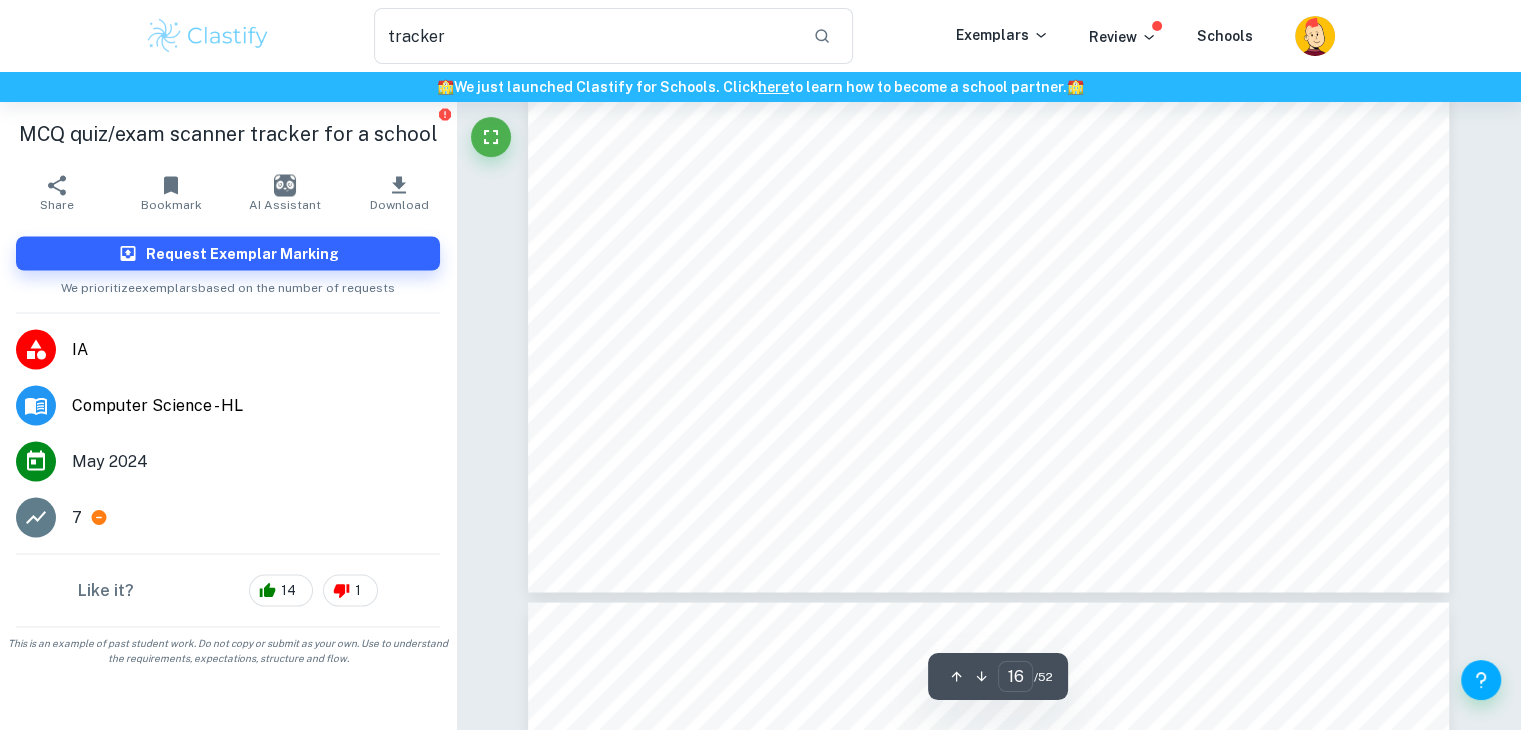 scroll, scrollTop: 18822, scrollLeft: 0, axis: vertical 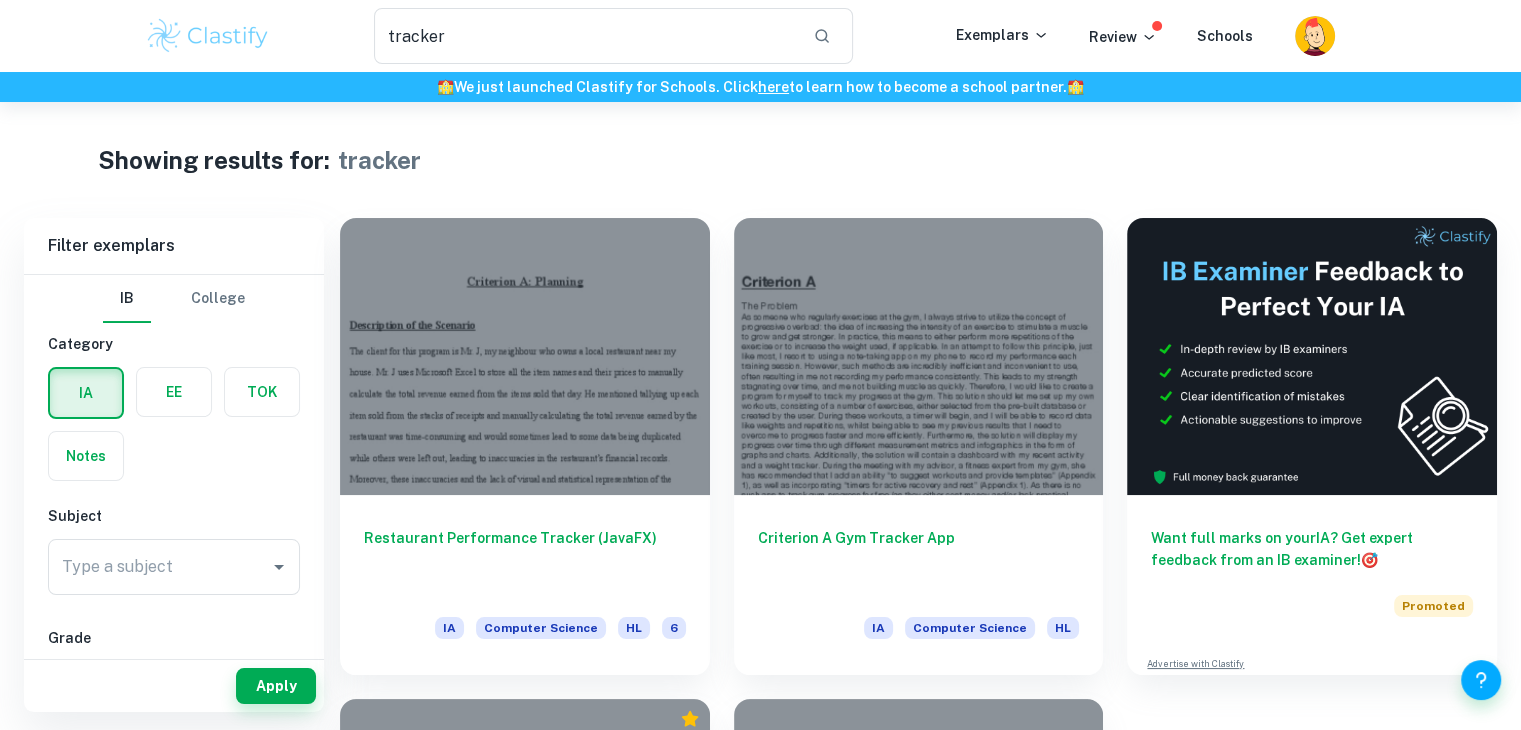 click on "Type a subject Type a subject" at bounding box center (174, 571) 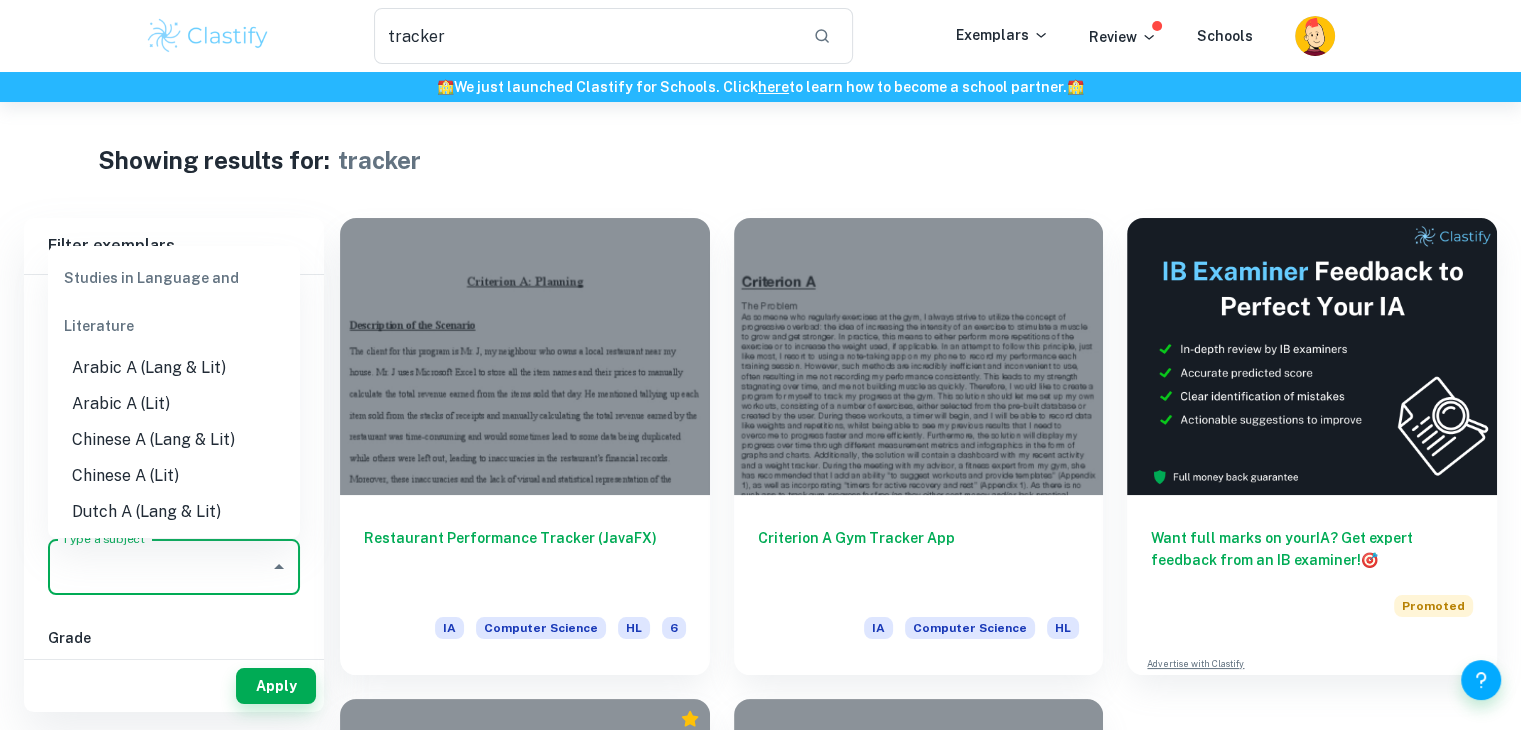 click on "Type a subject" at bounding box center [159, 567] 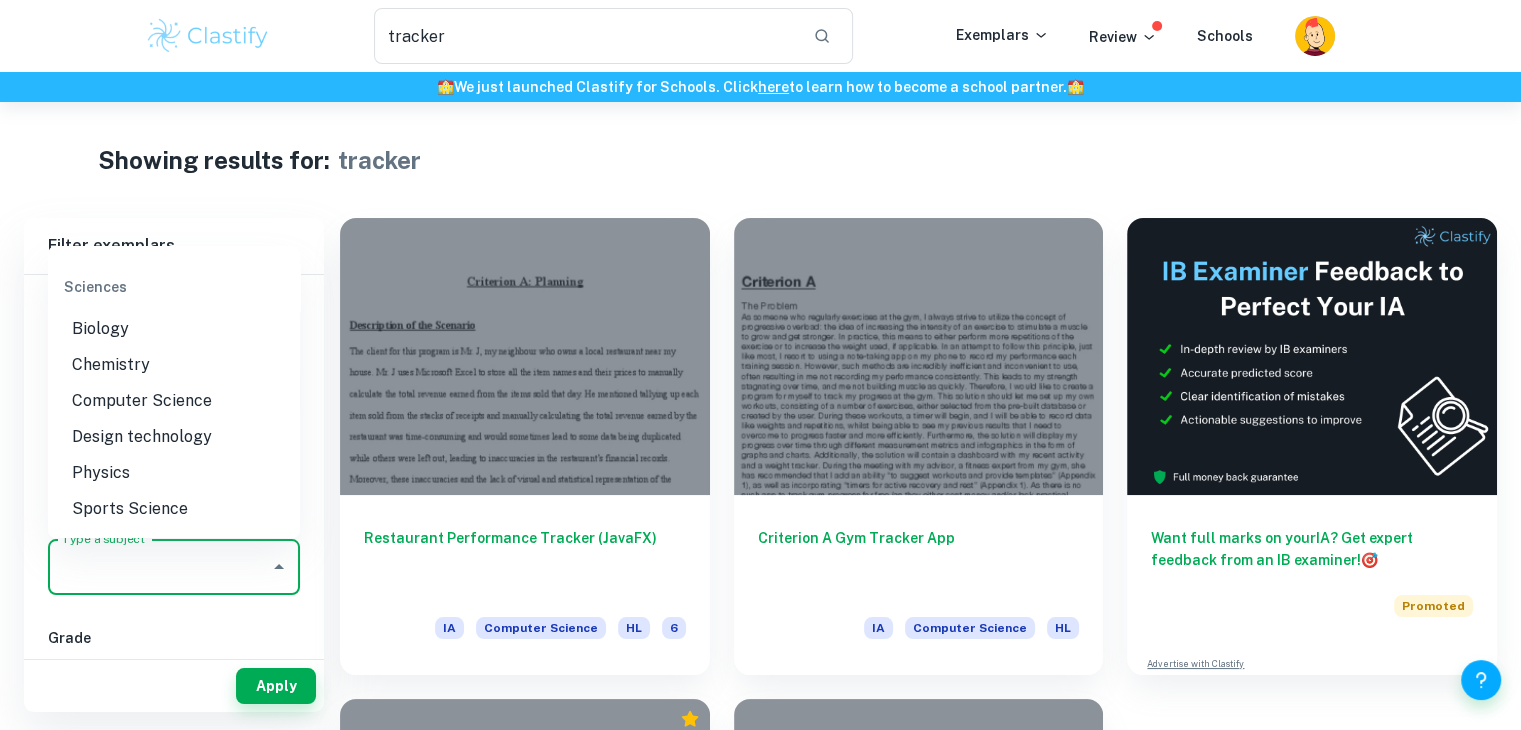 scroll, scrollTop: 2667, scrollLeft: 0, axis: vertical 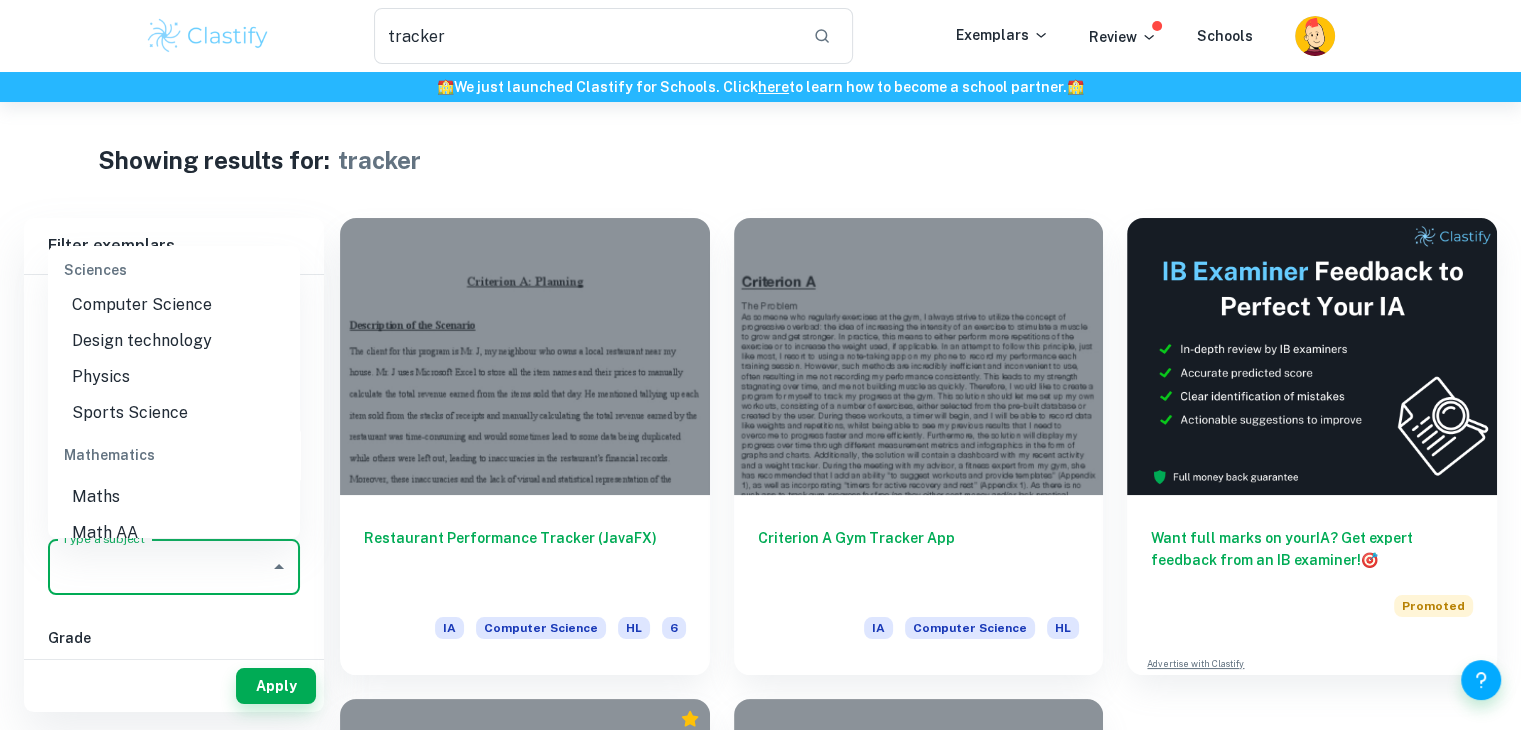 click on "Physics" at bounding box center (174, 377) 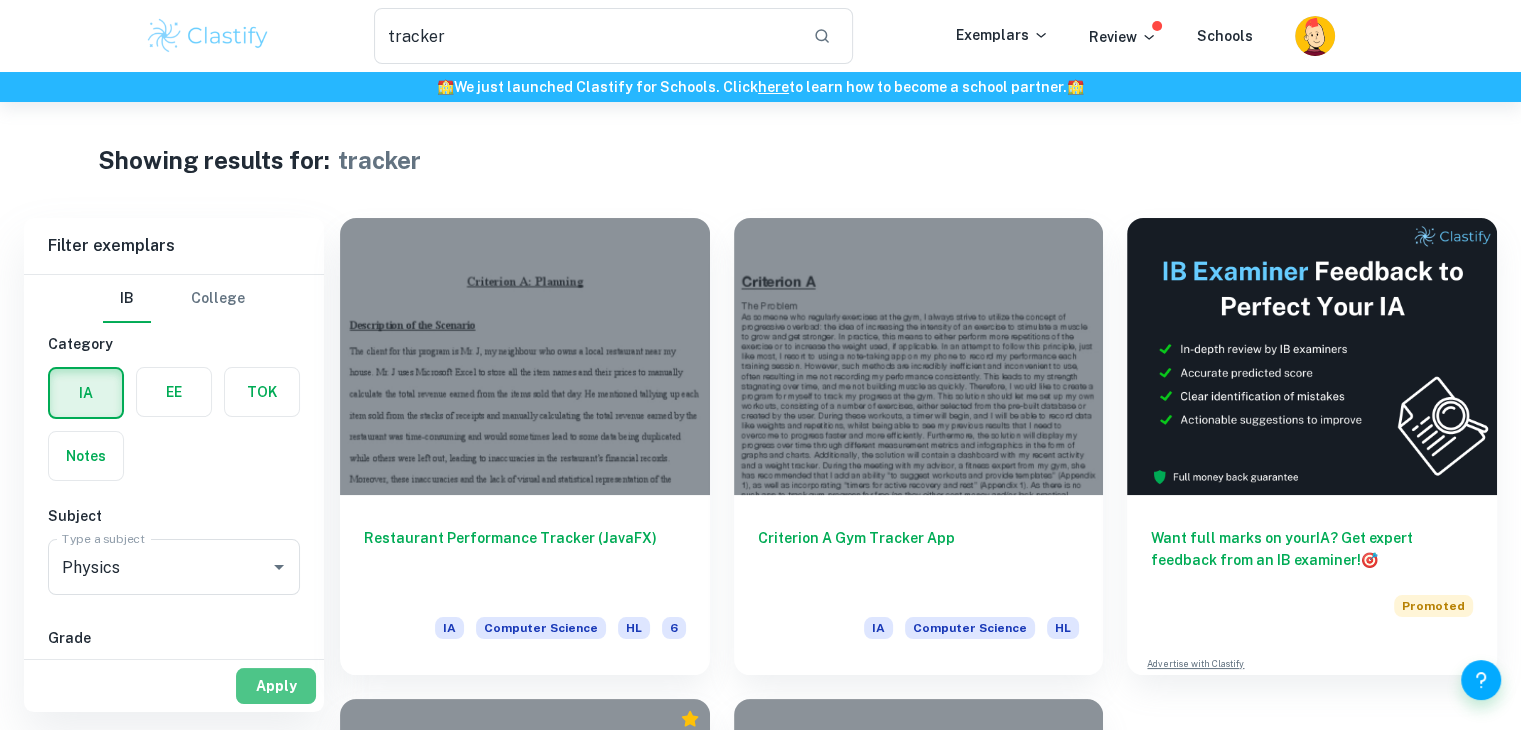 click on "Apply" at bounding box center [276, 686] 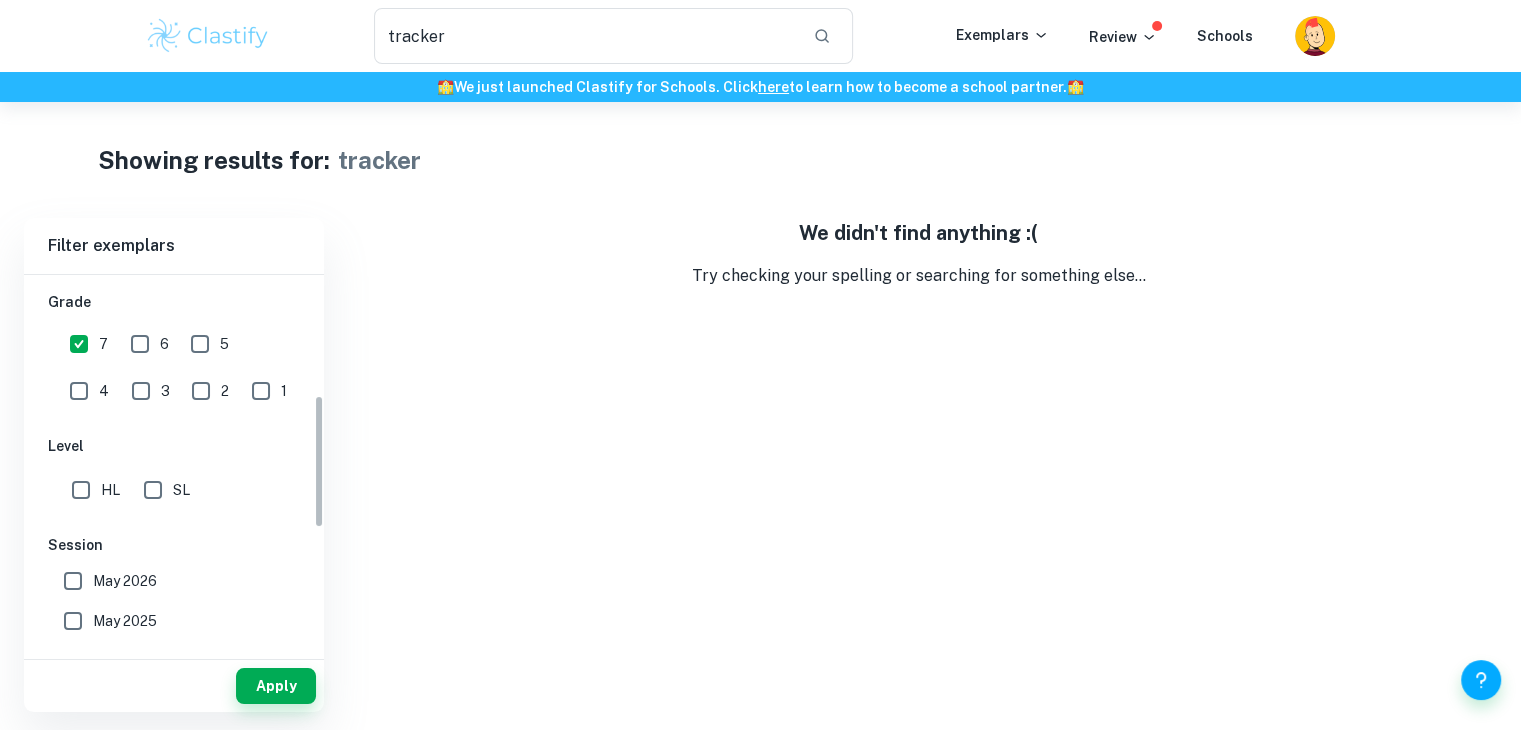 scroll, scrollTop: 338, scrollLeft: 0, axis: vertical 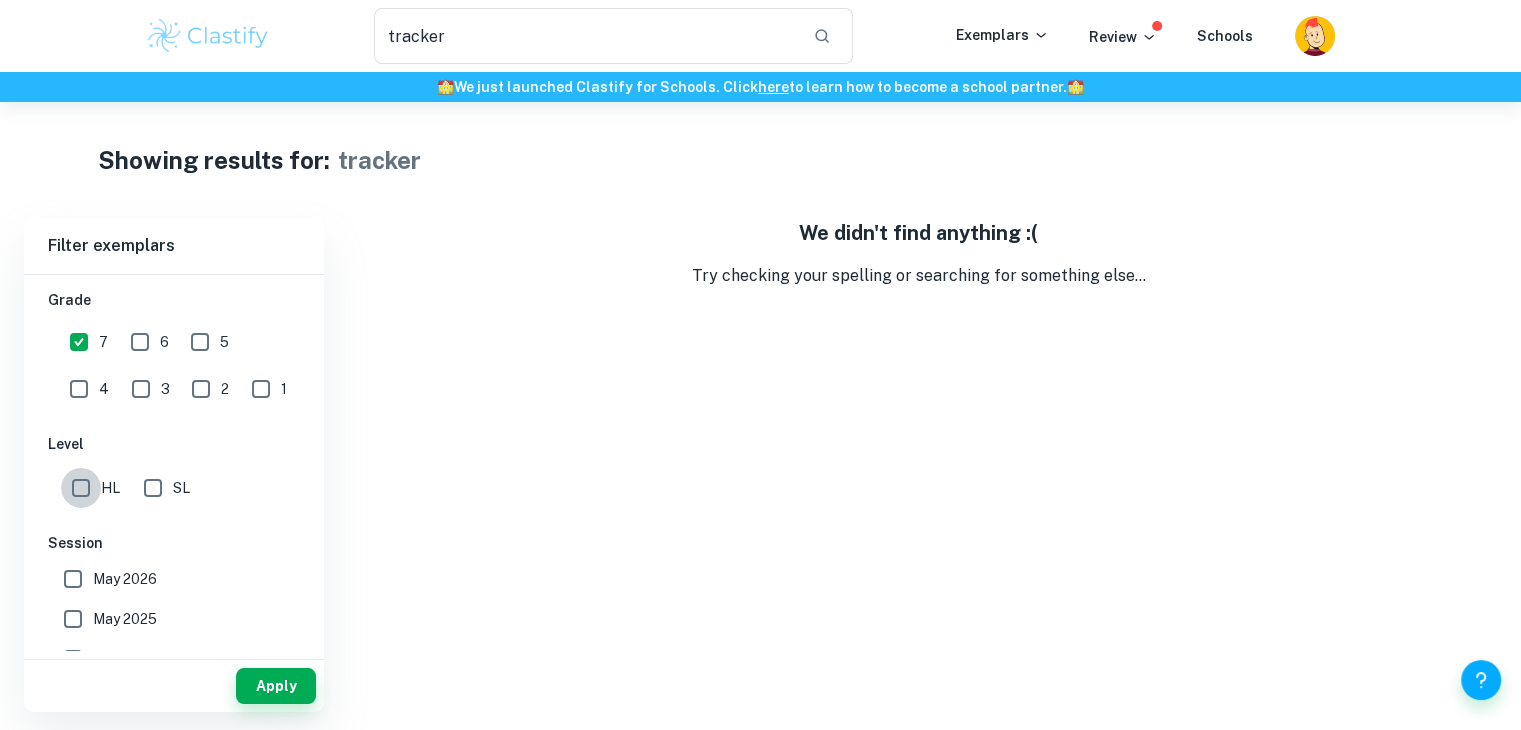 click on "HL" at bounding box center (81, 488) 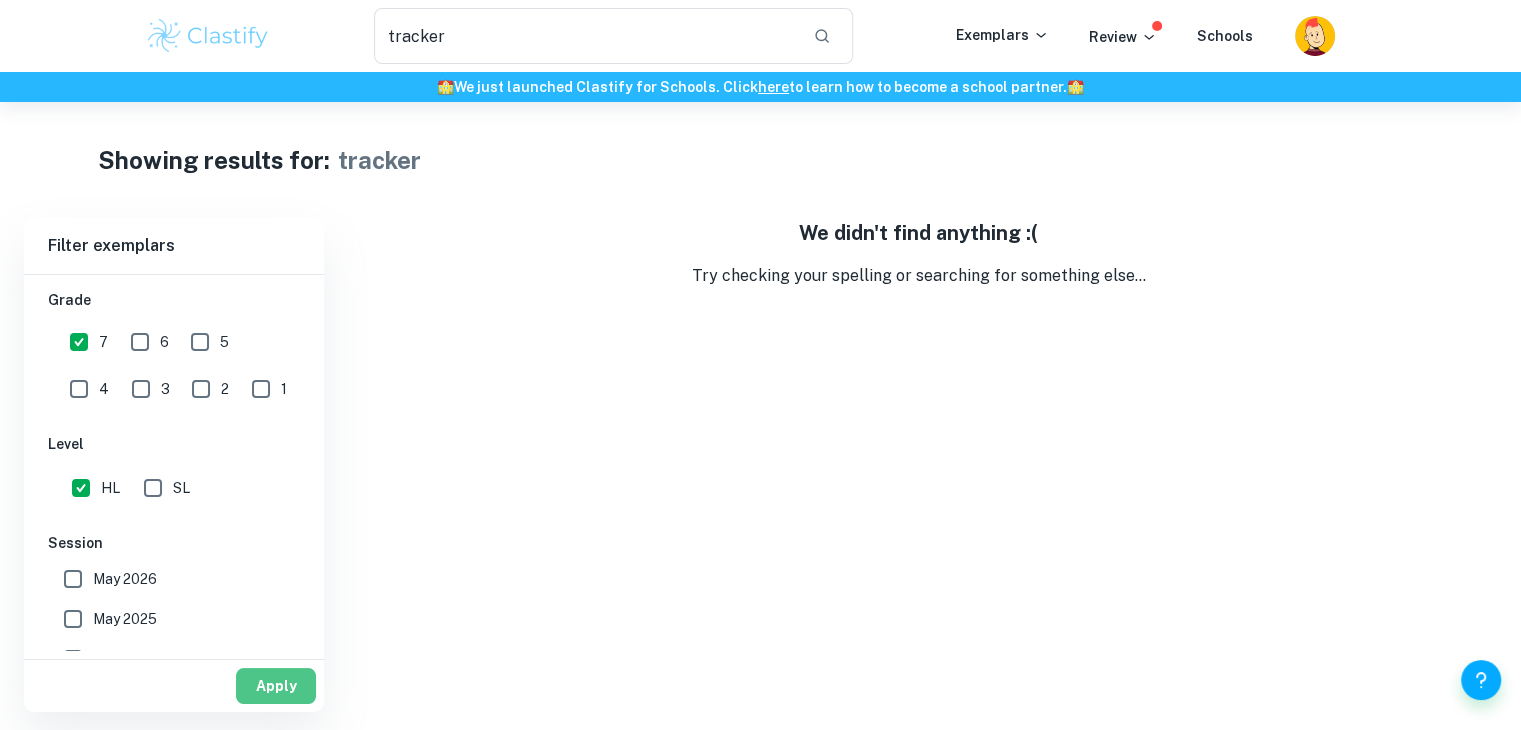 click on "Apply" at bounding box center (276, 686) 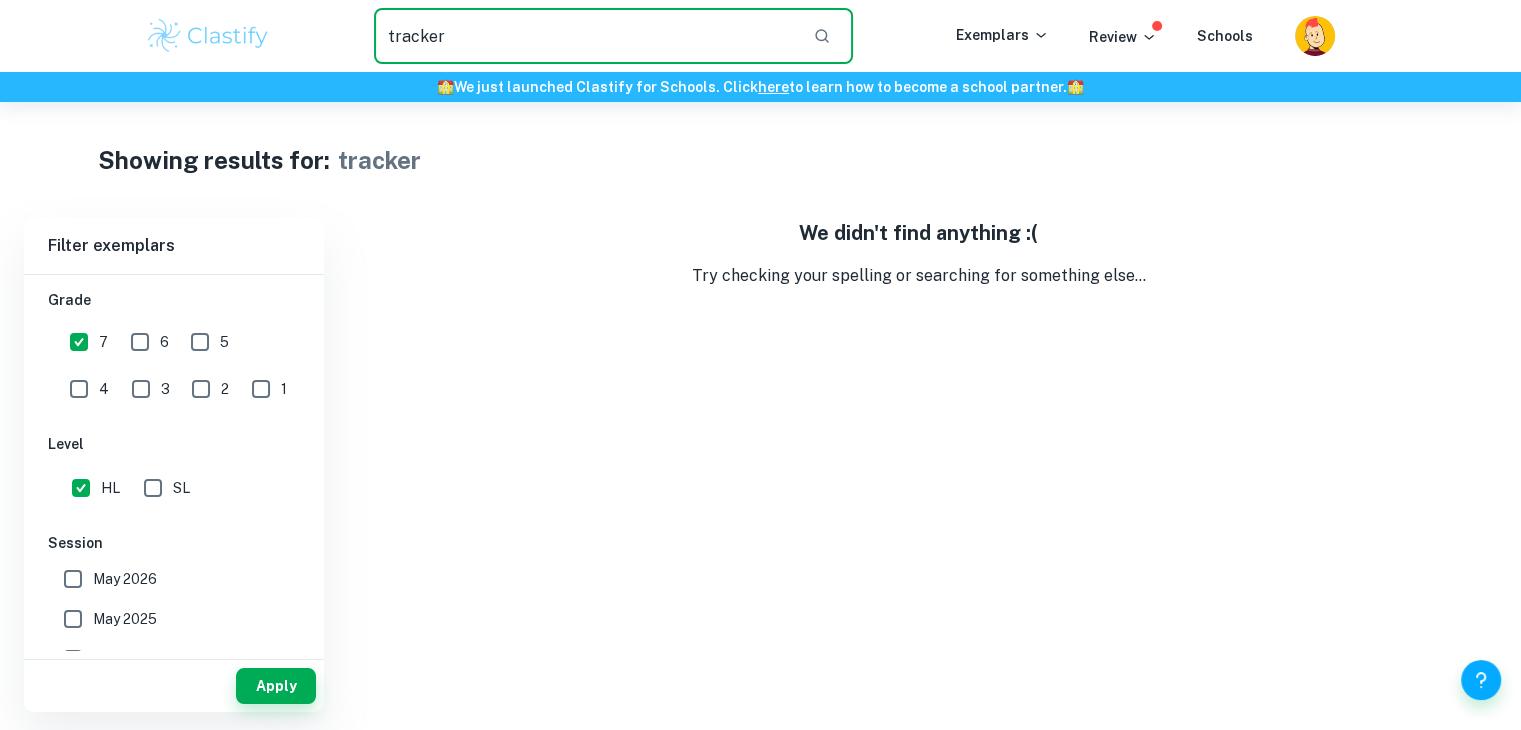 click on "tracker" at bounding box center [585, 36] 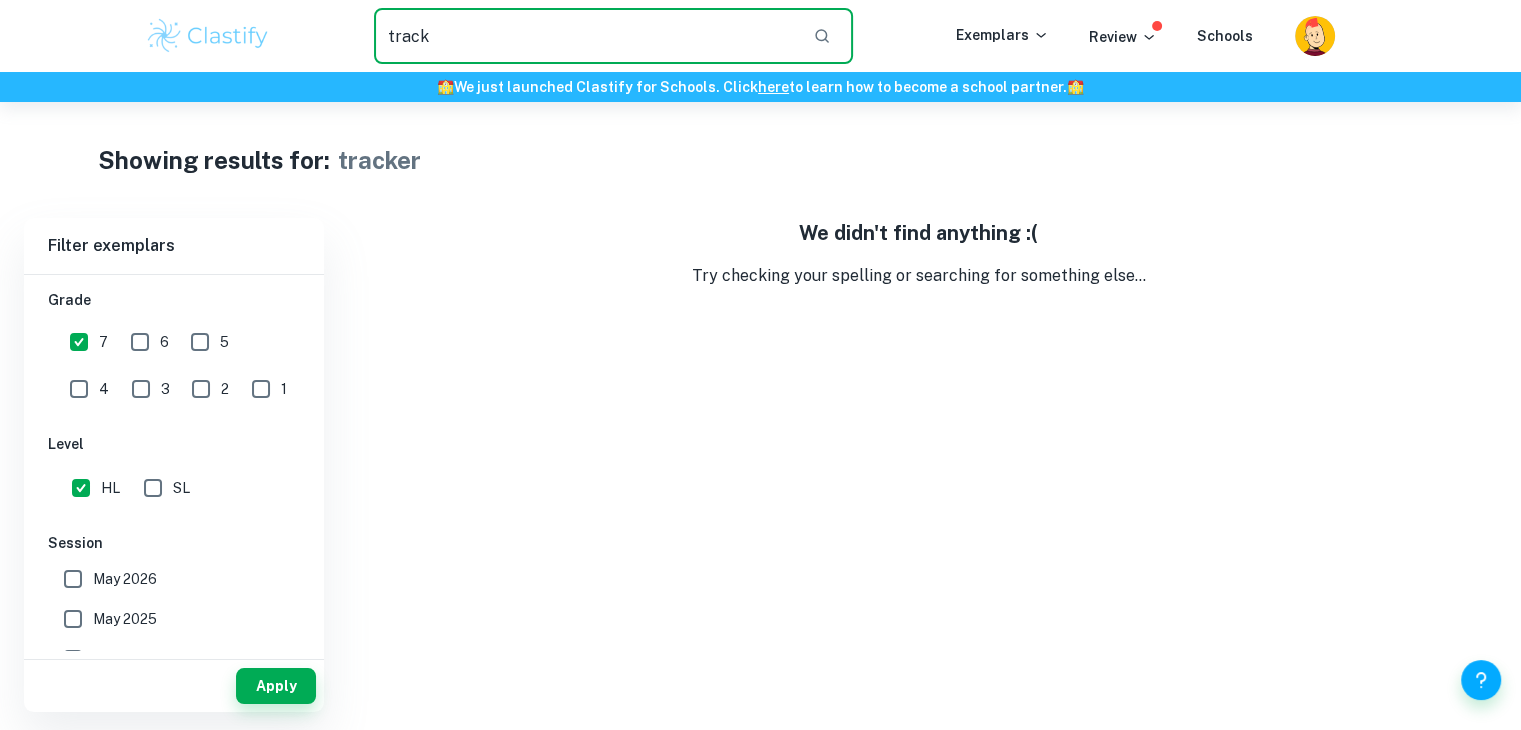 type on "track" 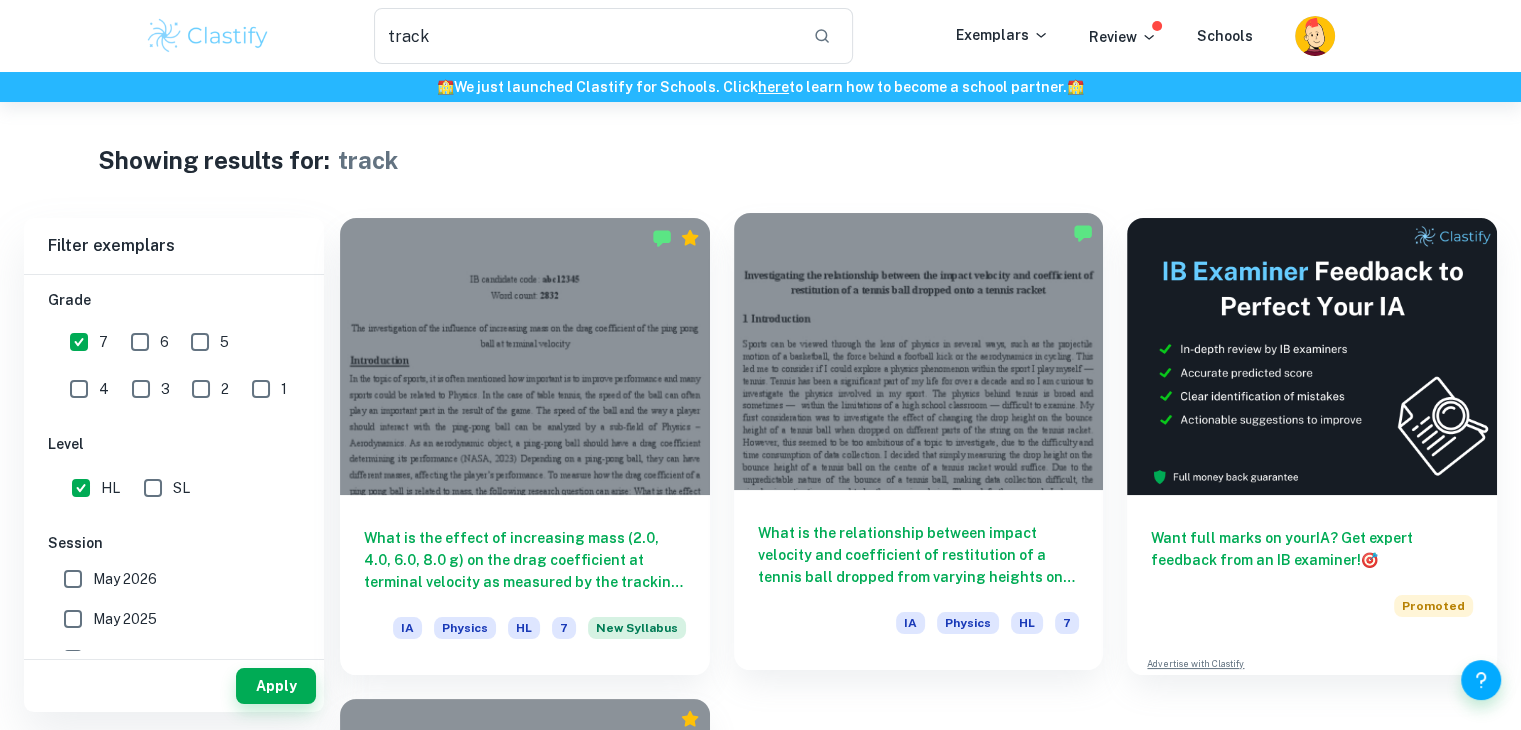 click on "What is the relationship between impact velocity and coefficient of restitution of a tennis ball dropped from varying heights onto the centre of a tennis racket?" at bounding box center (919, 555) 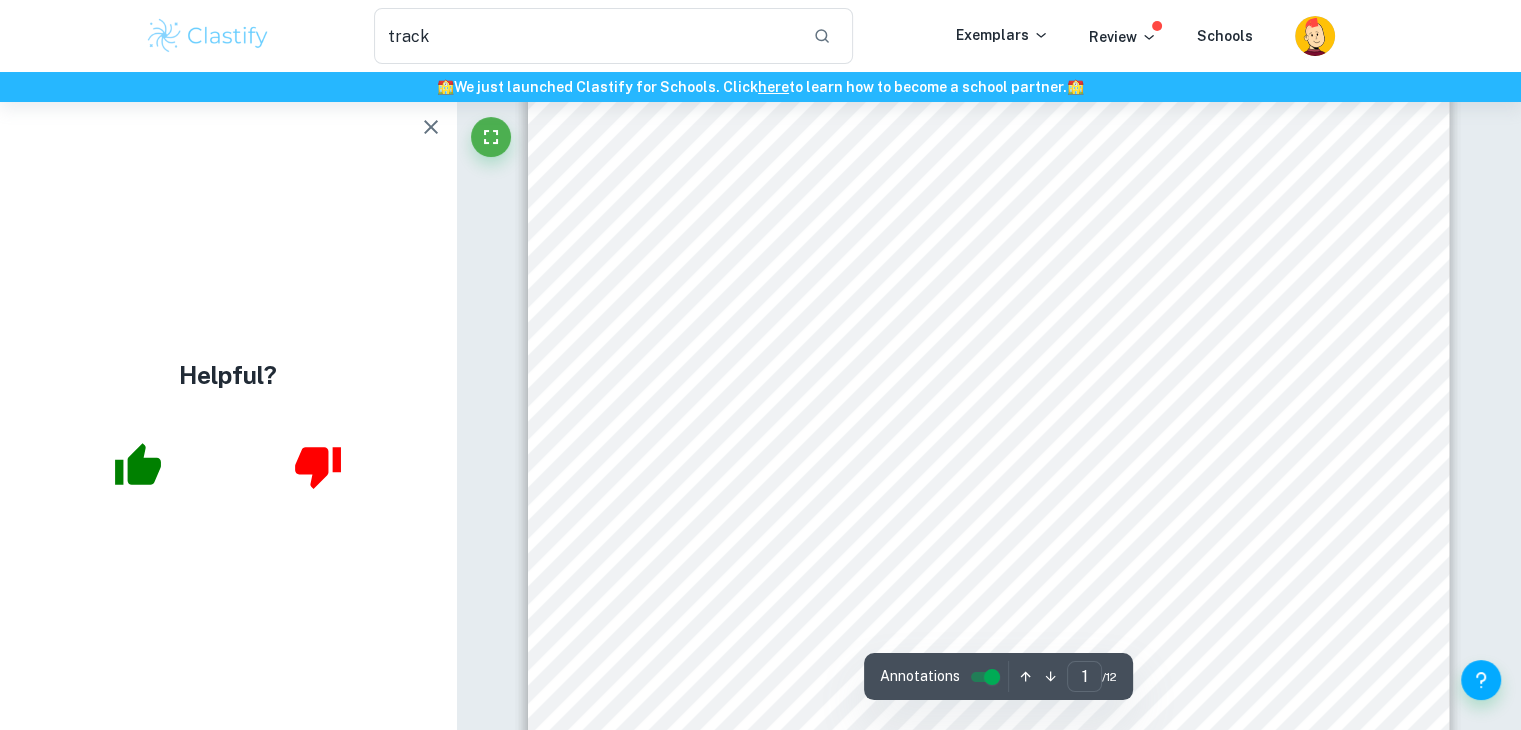 scroll, scrollTop: 296, scrollLeft: 0, axis: vertical 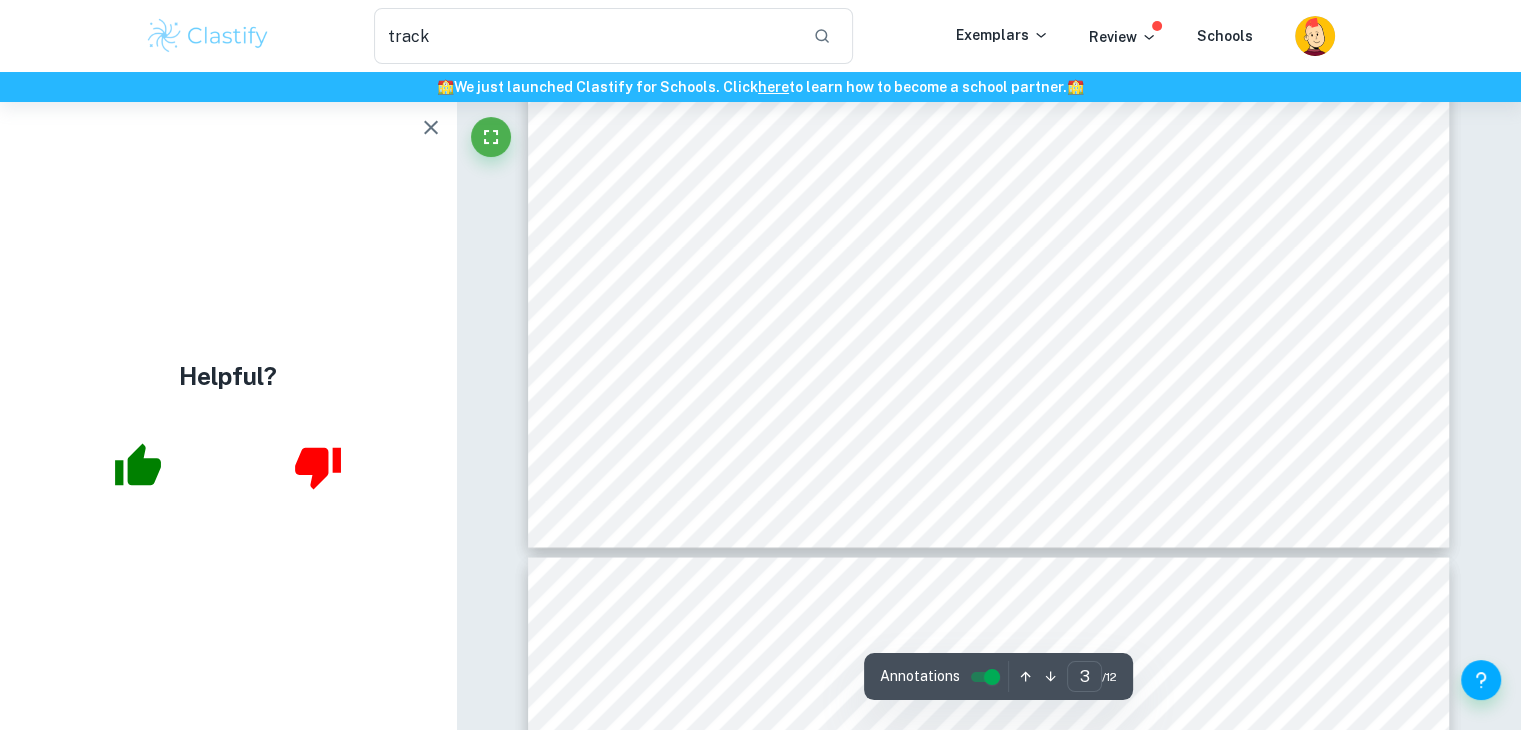 type on "4" 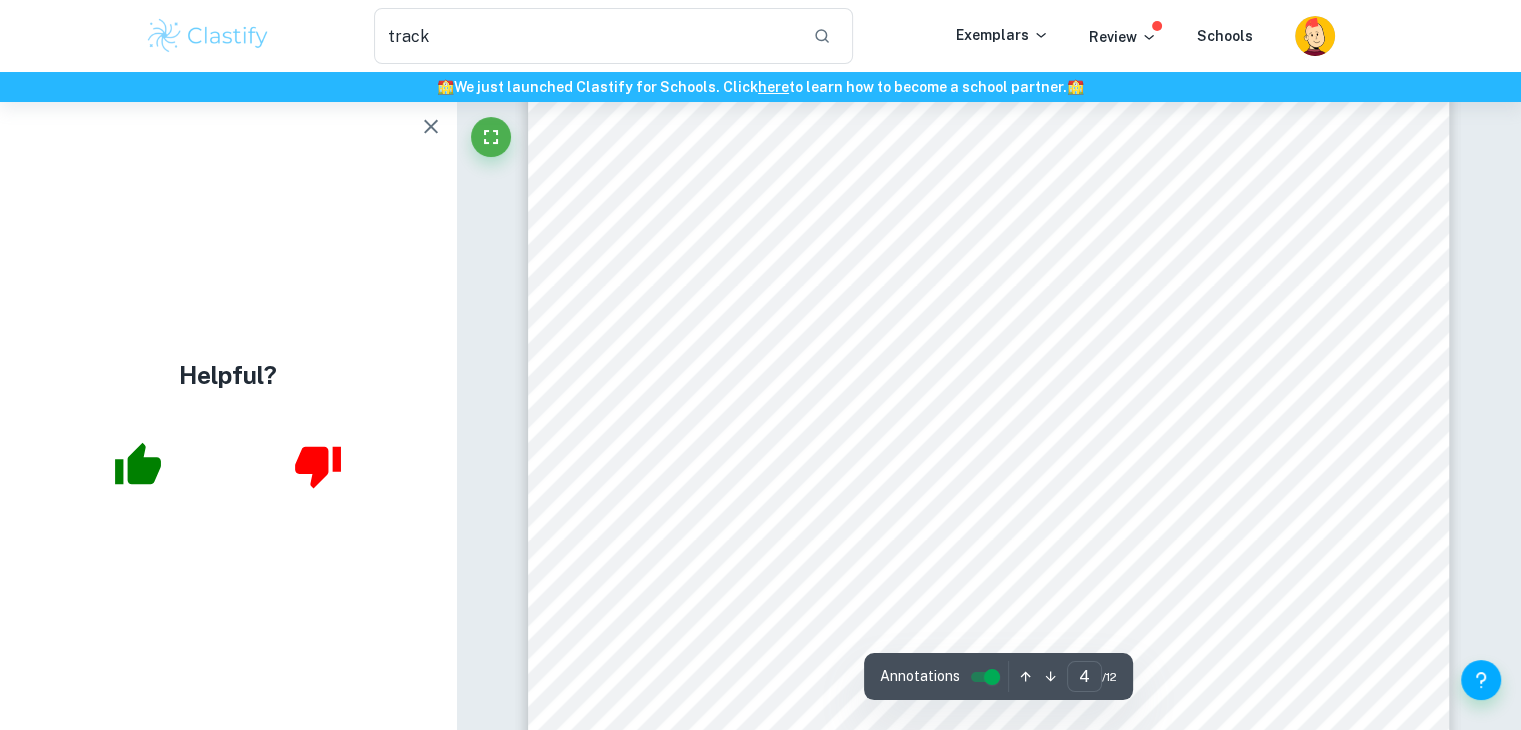 scroll, scrollTop: 4156, scrollLeft: 0, axis: vertical 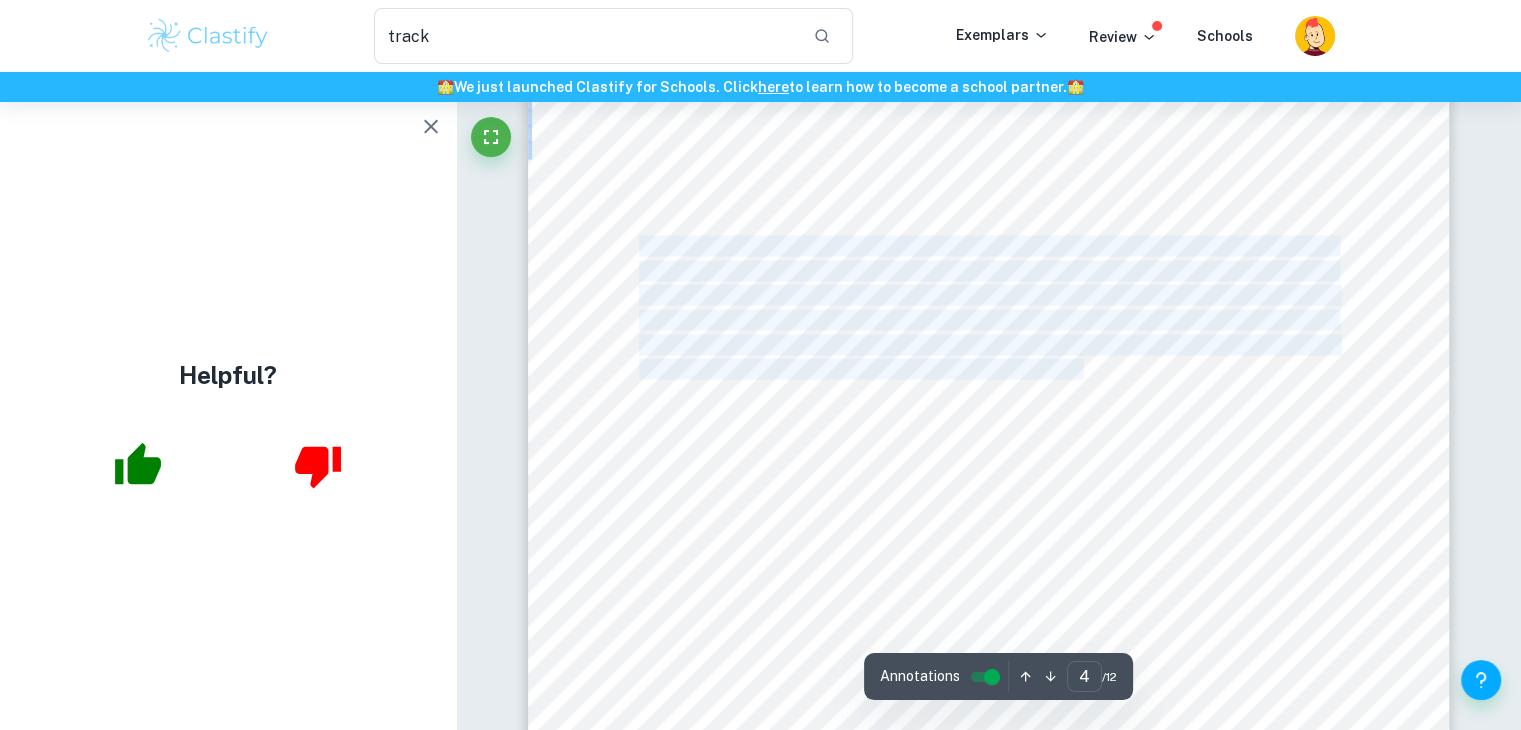 drag, startPoint x: 640, startPoint y: 249, endPoint x: 1124, endPoint y: 395, distance: 505.5413 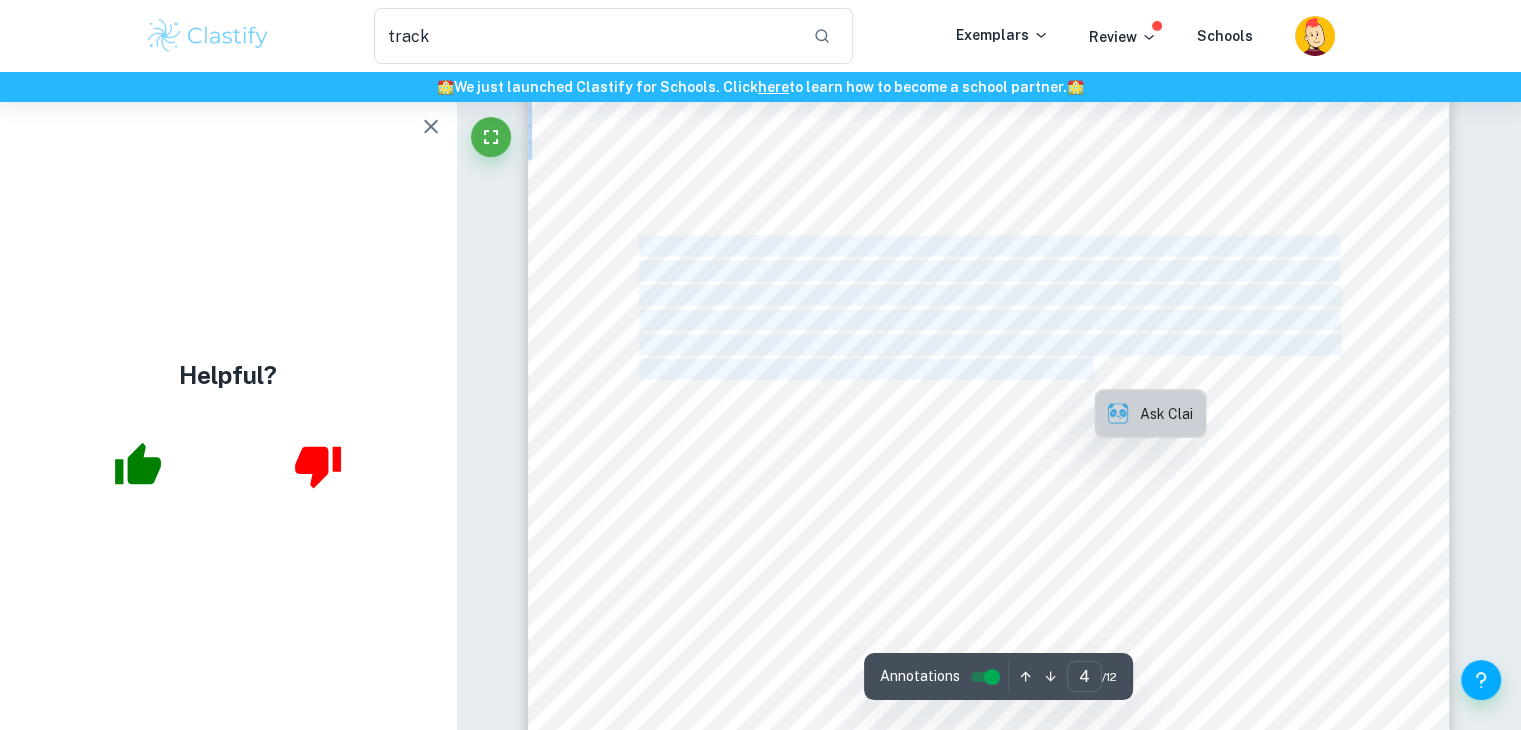 click on "Ask Clai" at bounding box center [1150, 414] 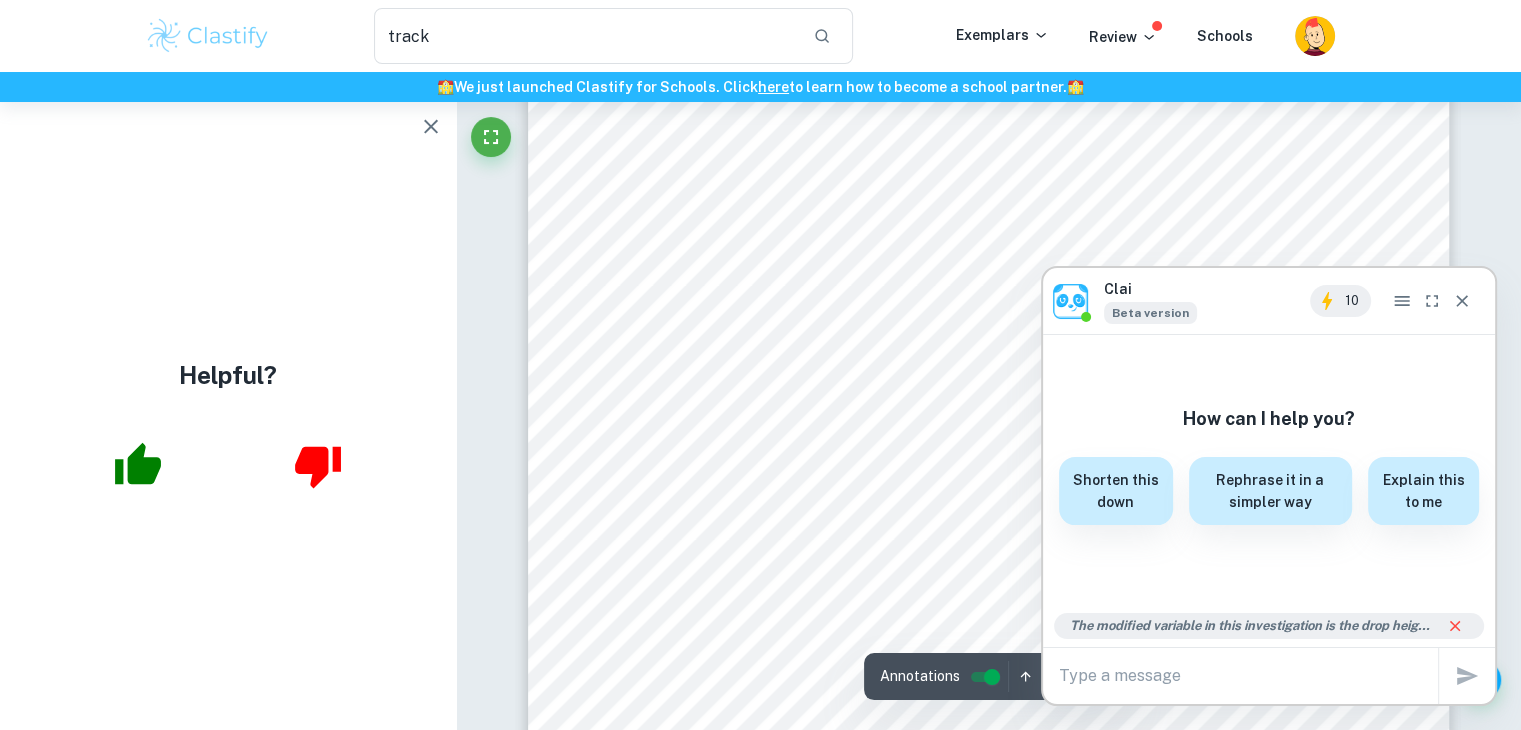 click on "How can I help you? Shorten this down Rephrase it in a simpler way Explain this to me" at bounding box center (1269, 470) 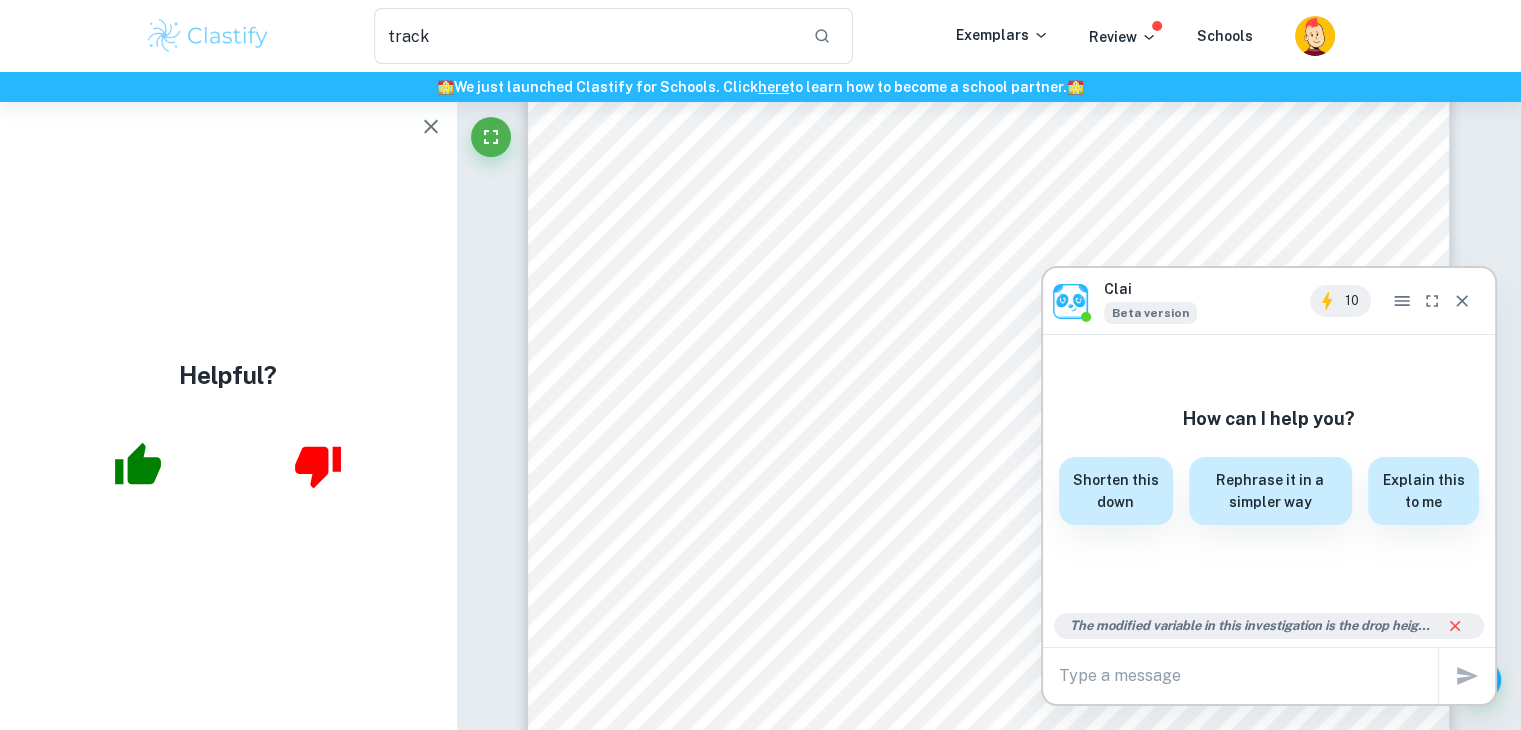 click at bounding box center [1248, 675] 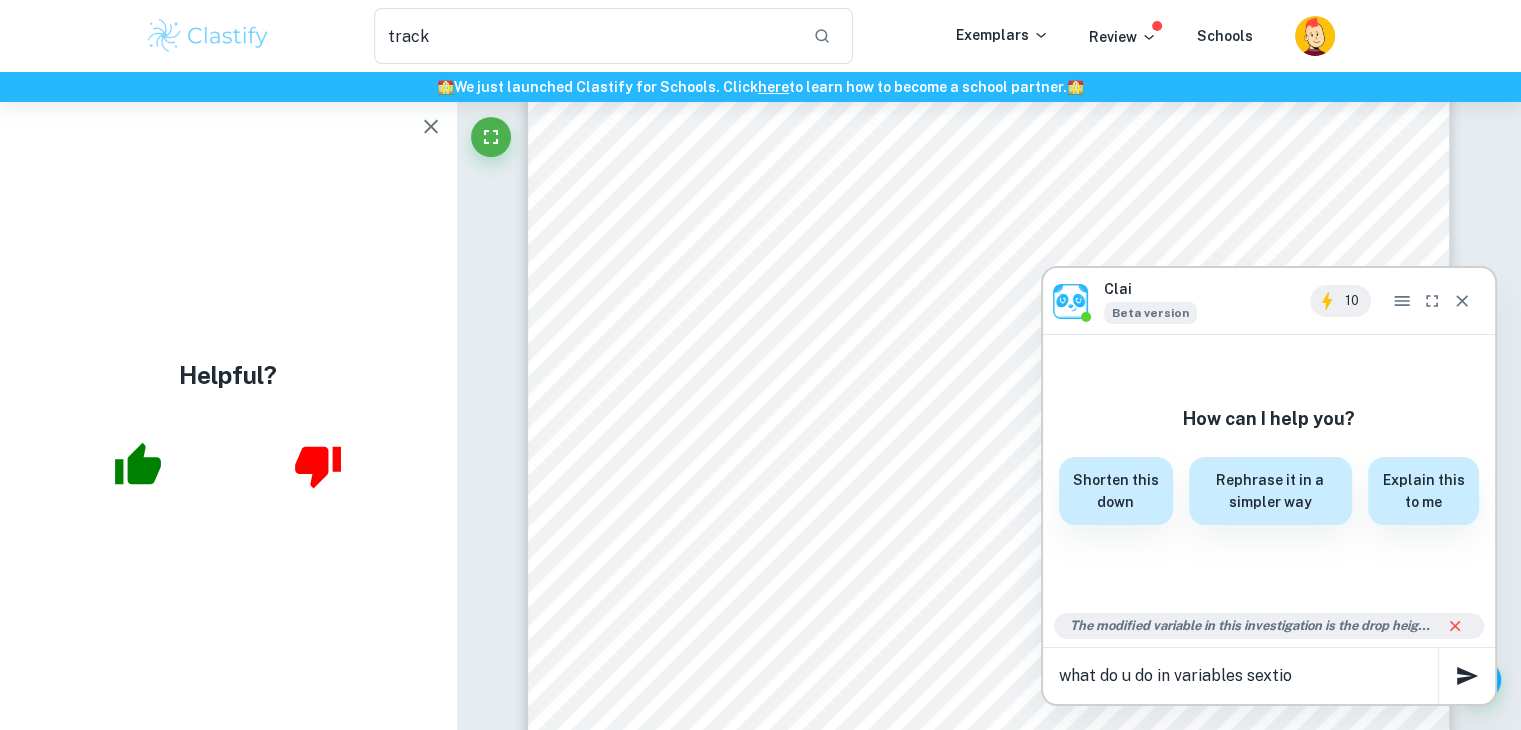 type on "what do u do in variables sextion" 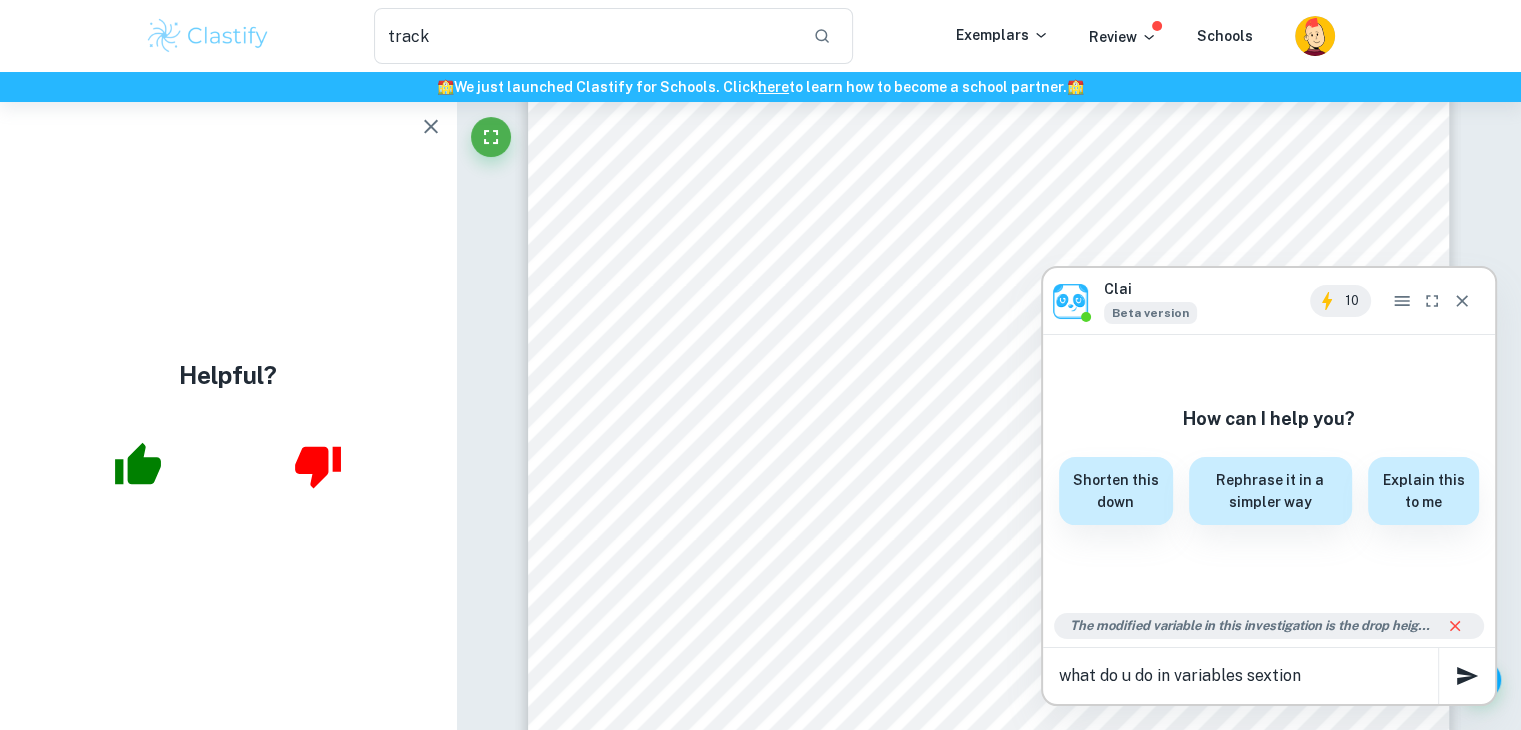 type 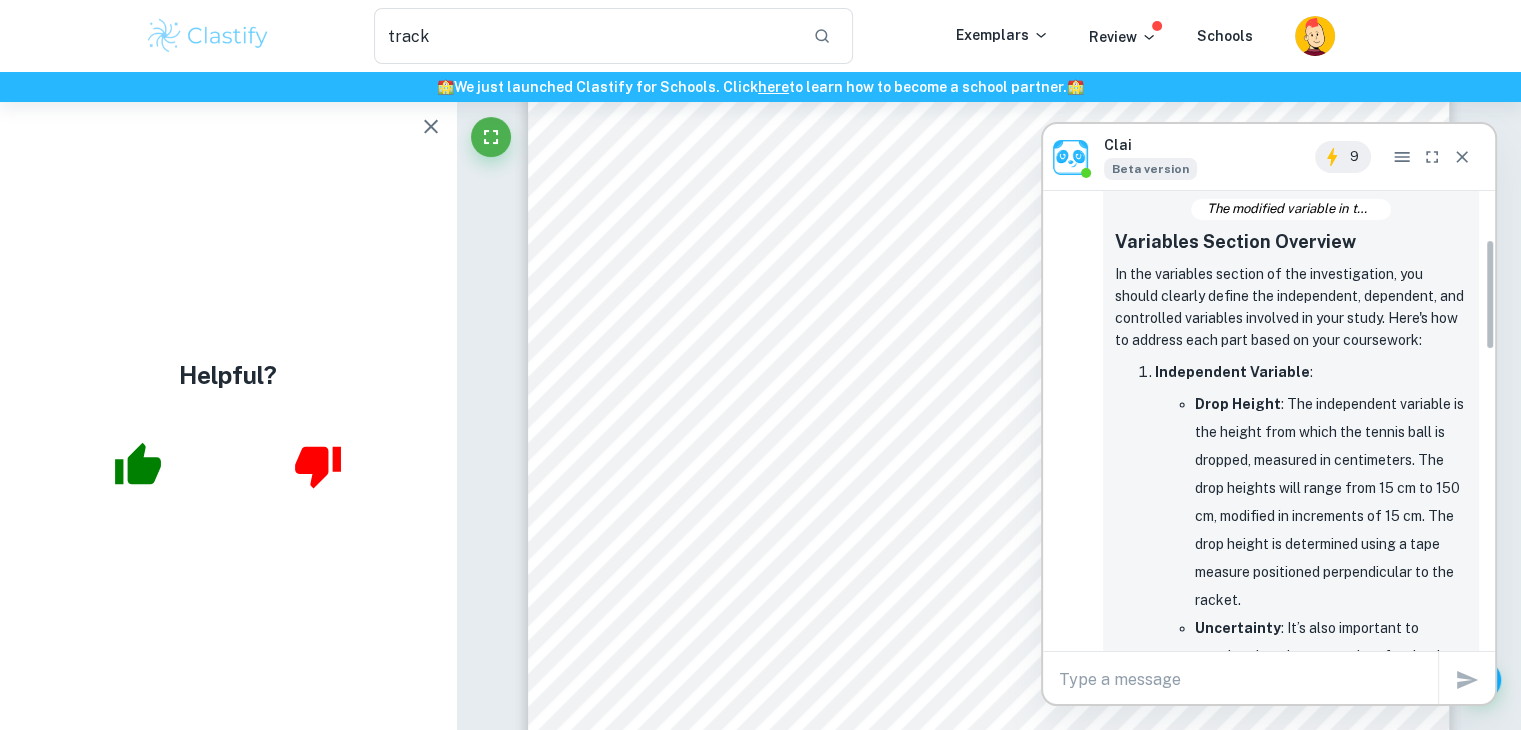 scroll, scrollTop: 198, scrollLeft: 0, axis: vertical 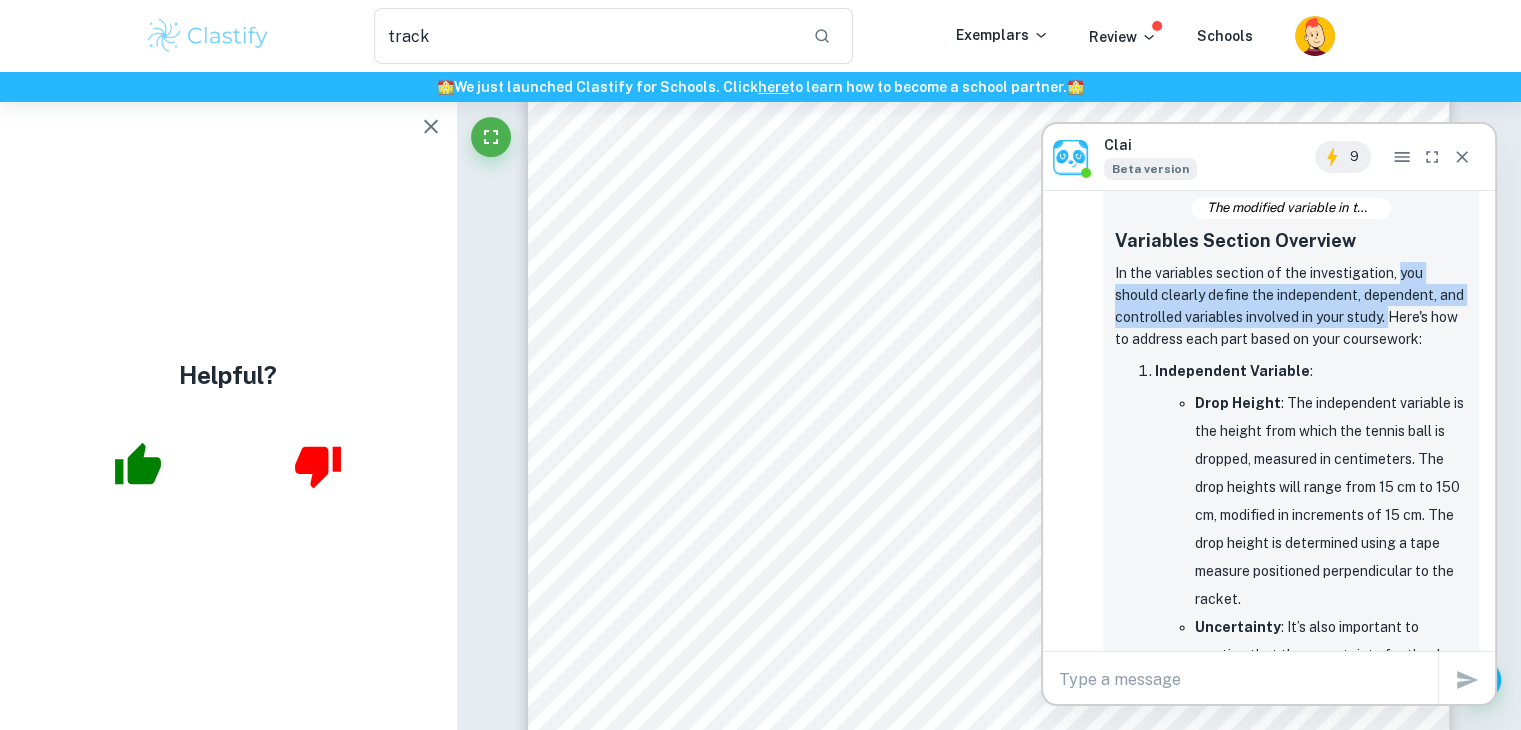 drag, startPoint x: 1397, startPoint y: 274, endPoint x: 1392, endPoint y: 325, distance: 51.24451 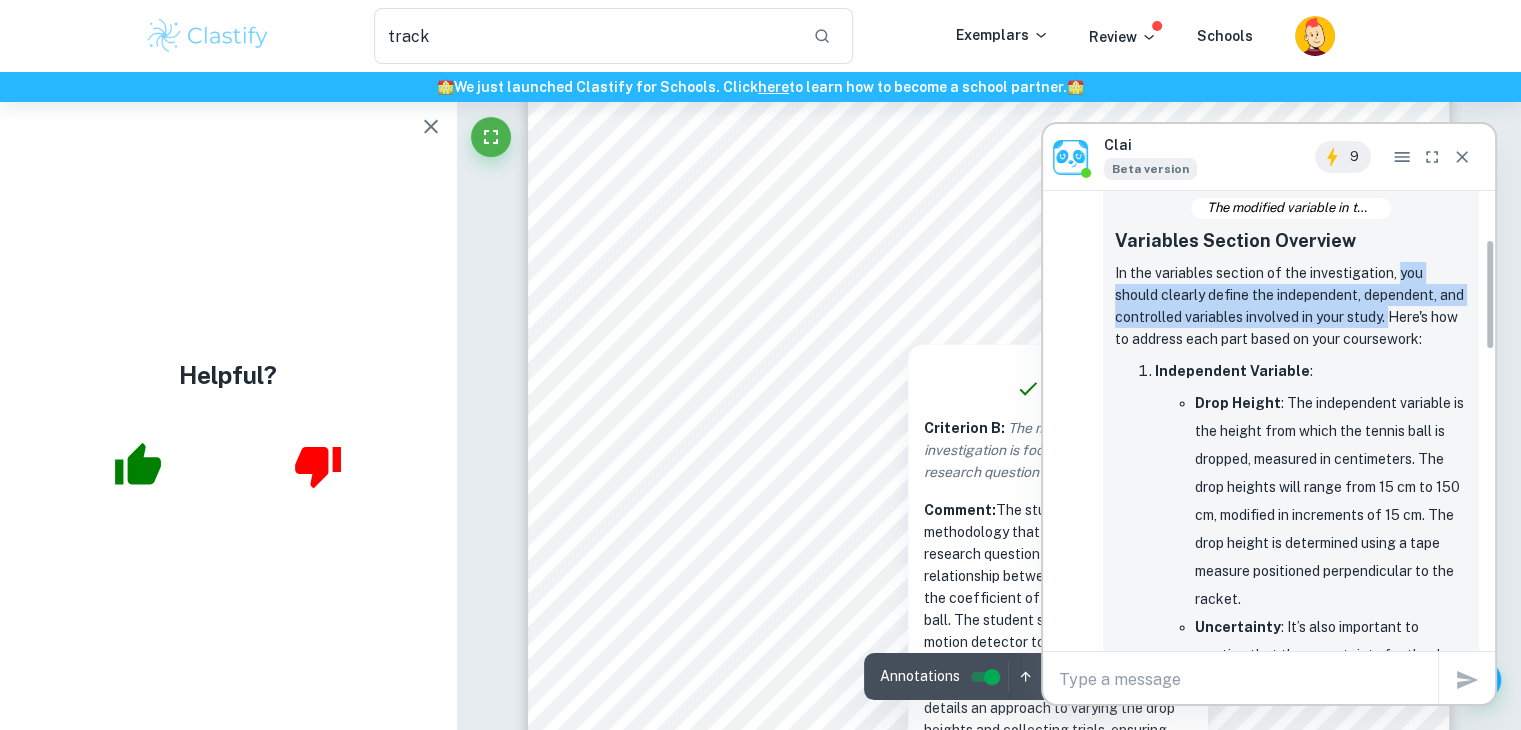 scroll, scrollTop: 4368, scrollLeft: 0, axis: vertical 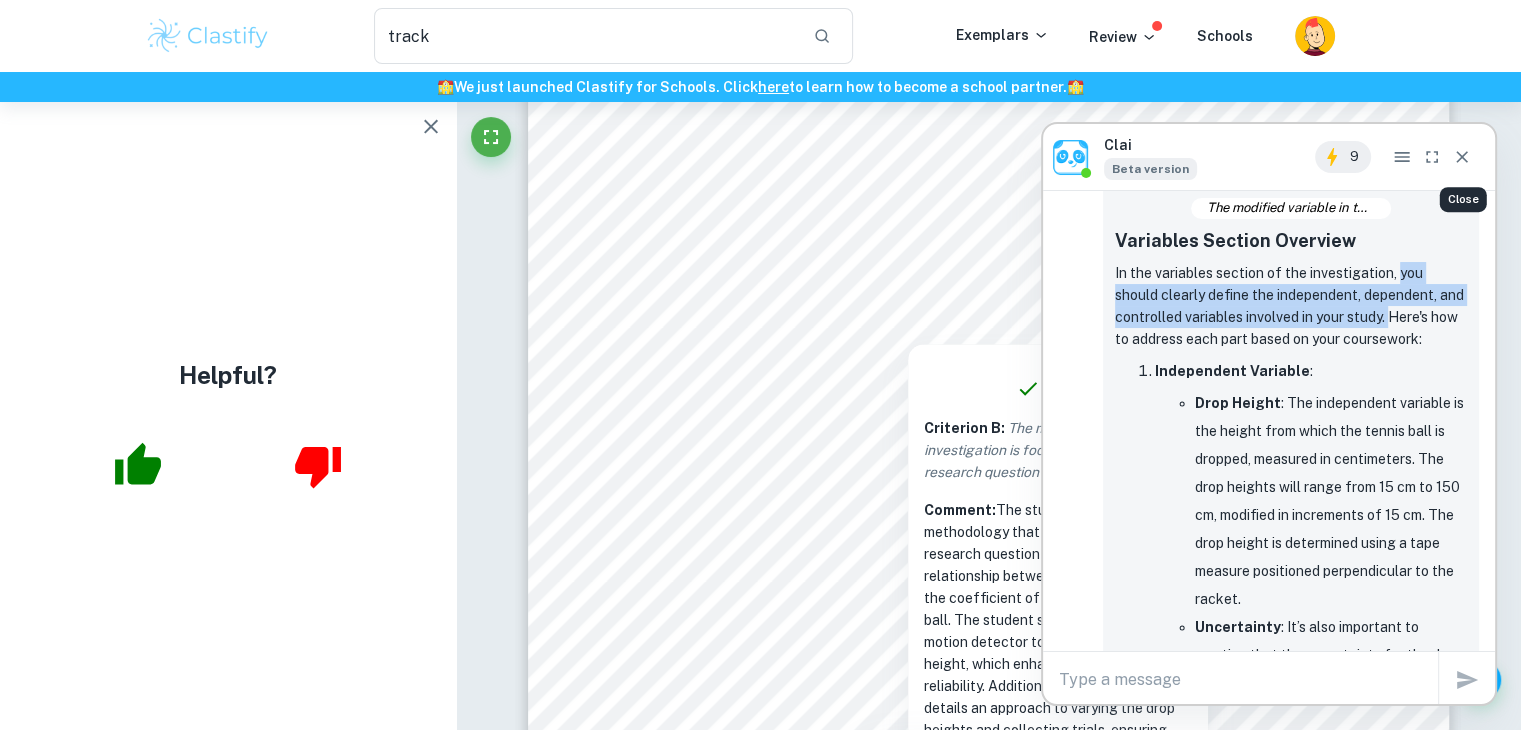 click at bounding box center [1462, 157] 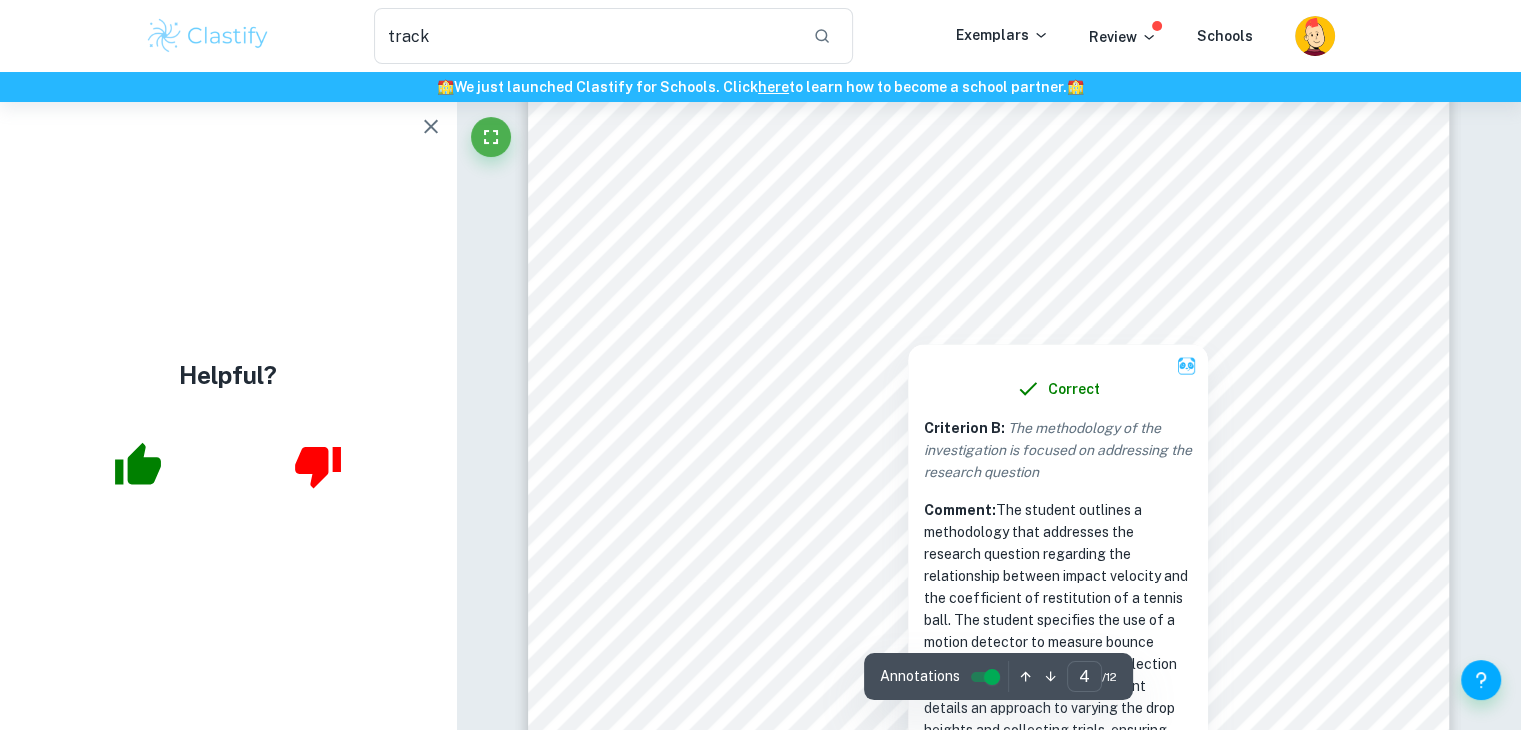 click on "Correct Criterion B :   The methodology of the investigation is focused on addressing the research question Comment:  The student outlines a methodology that addresses the research question regarding the relationship between impact velocity and the coefficient of restitution of a tennis ball. The student specifies the use of a motion detector to measure bounce height, which enhances data collection reliability. Additionally, the student details an approach to varying the drop heights and collecting trials, ensuring that the investigation is focused on the research question. The controlled variables are well-defined, which supports the integrity of the methodology" at bounding box center [1058, 609] 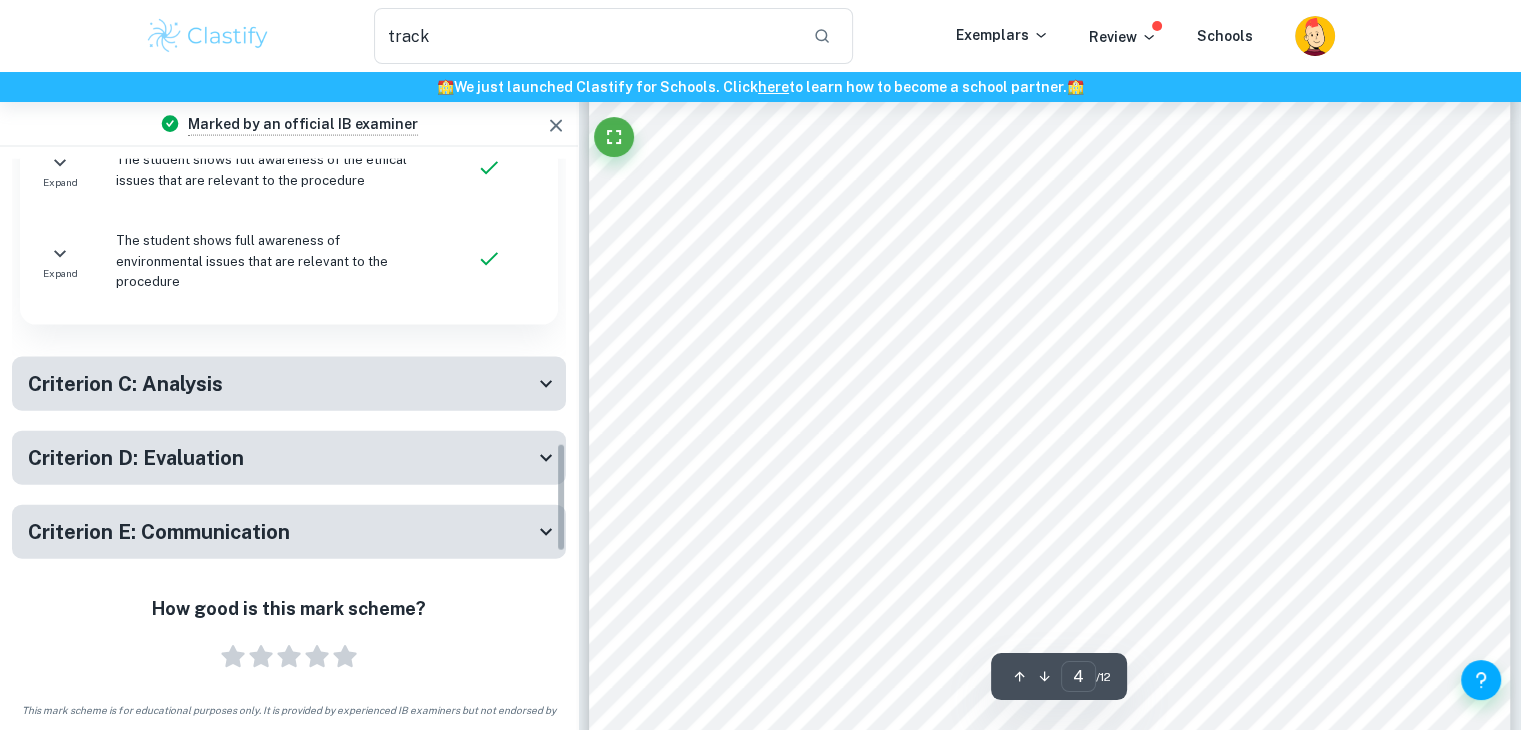 scroll, scrollTop: 1447, scrollLeft: 0, axis: vertical 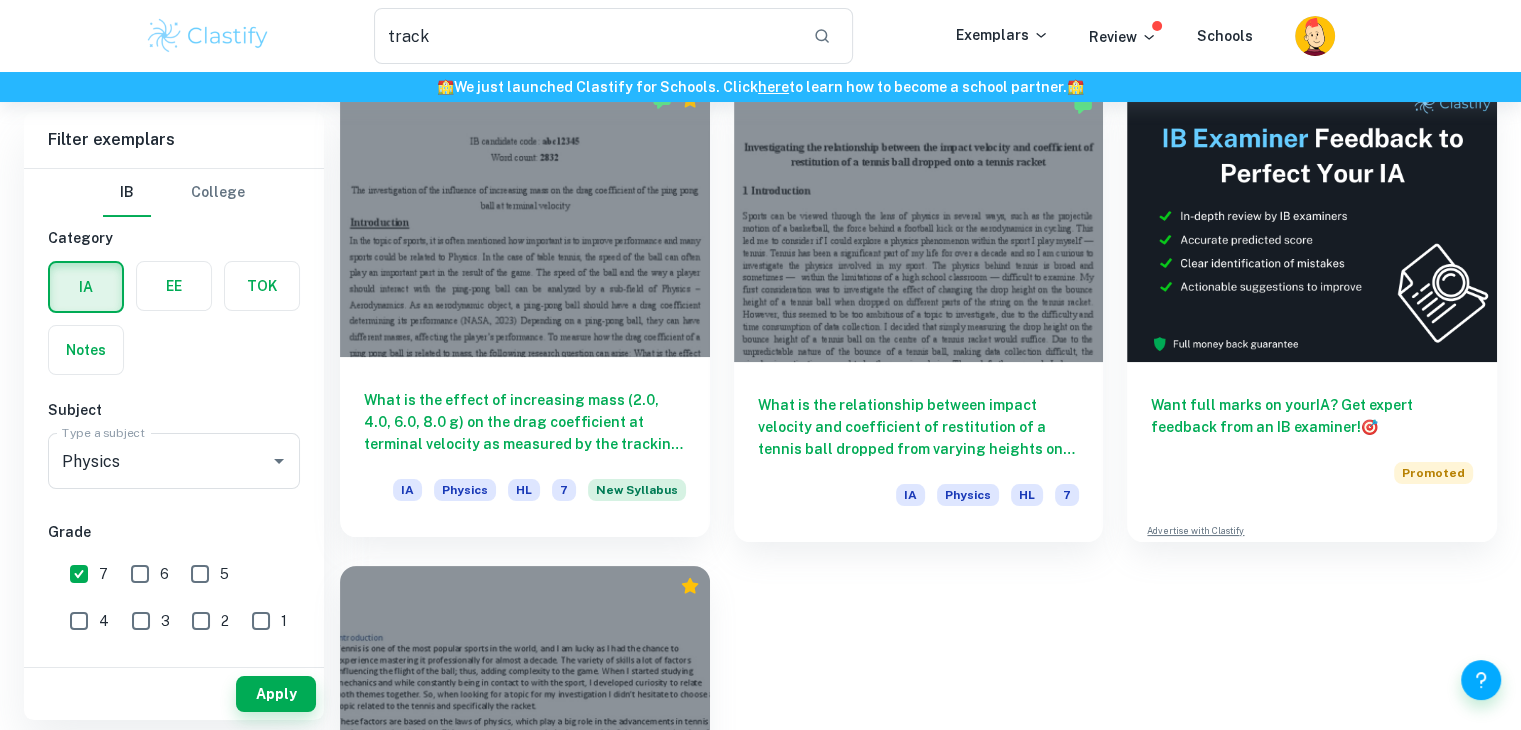click at bounding box center [525, 218] 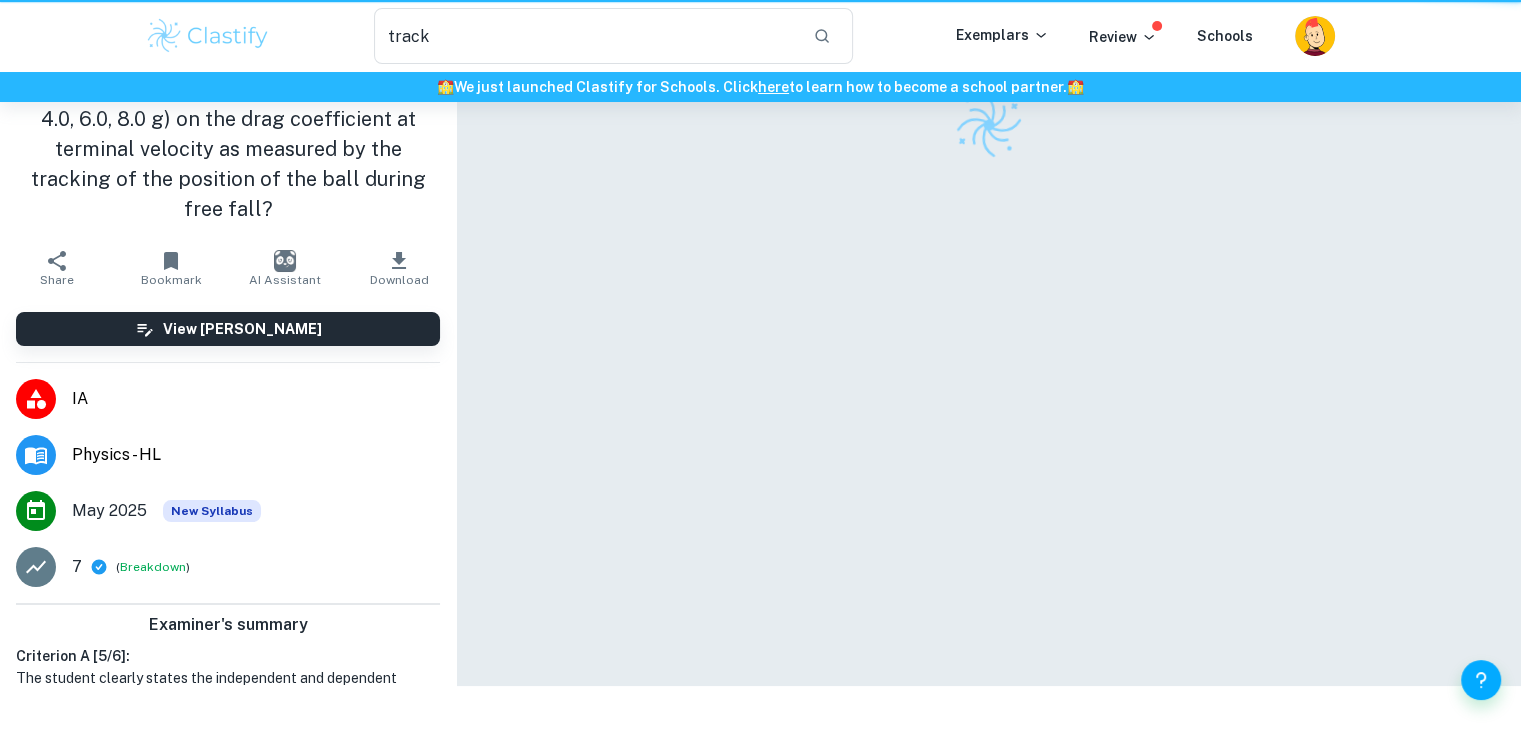 scroll, scrollTop: 0, scrollLeft: 0, axis: both 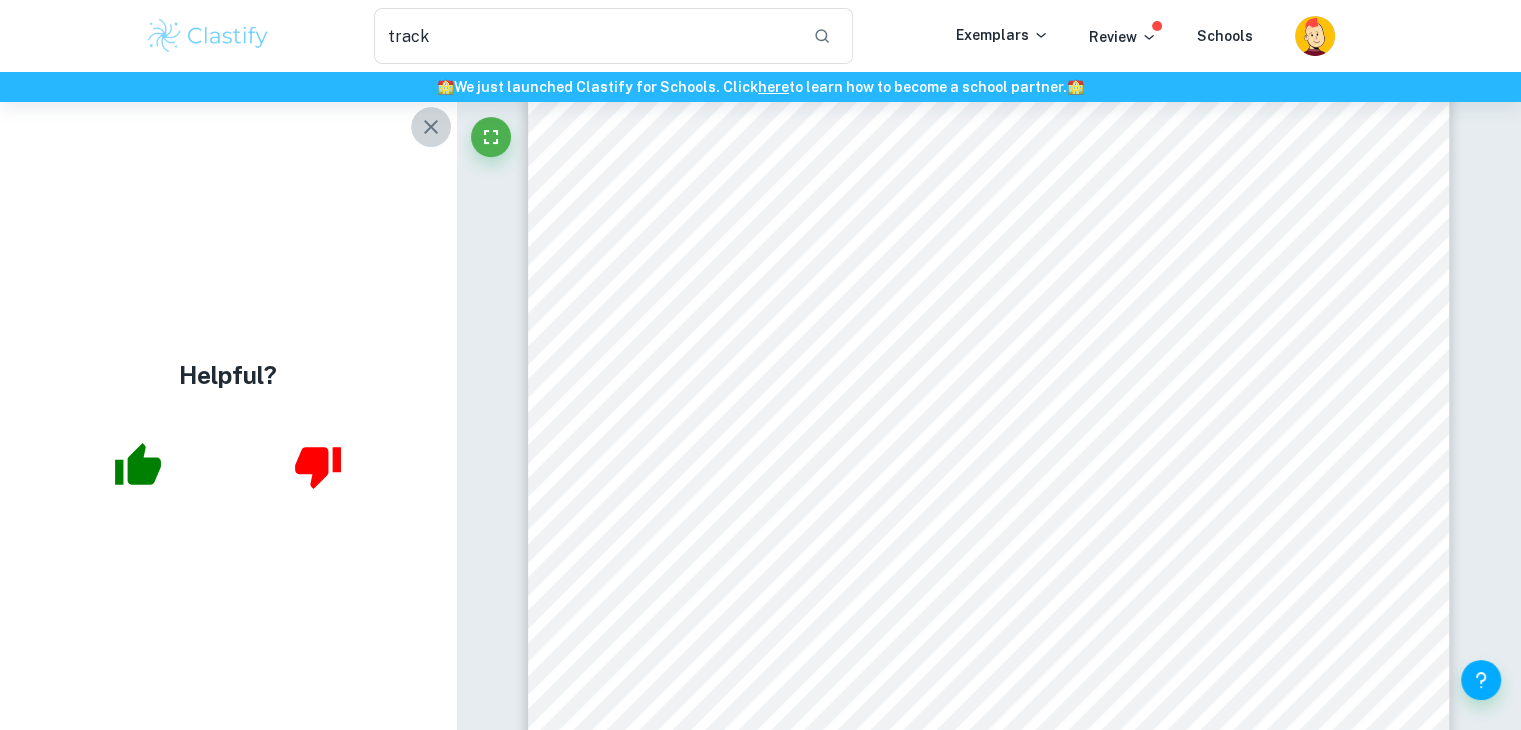 click at bounding box center (431, 127) 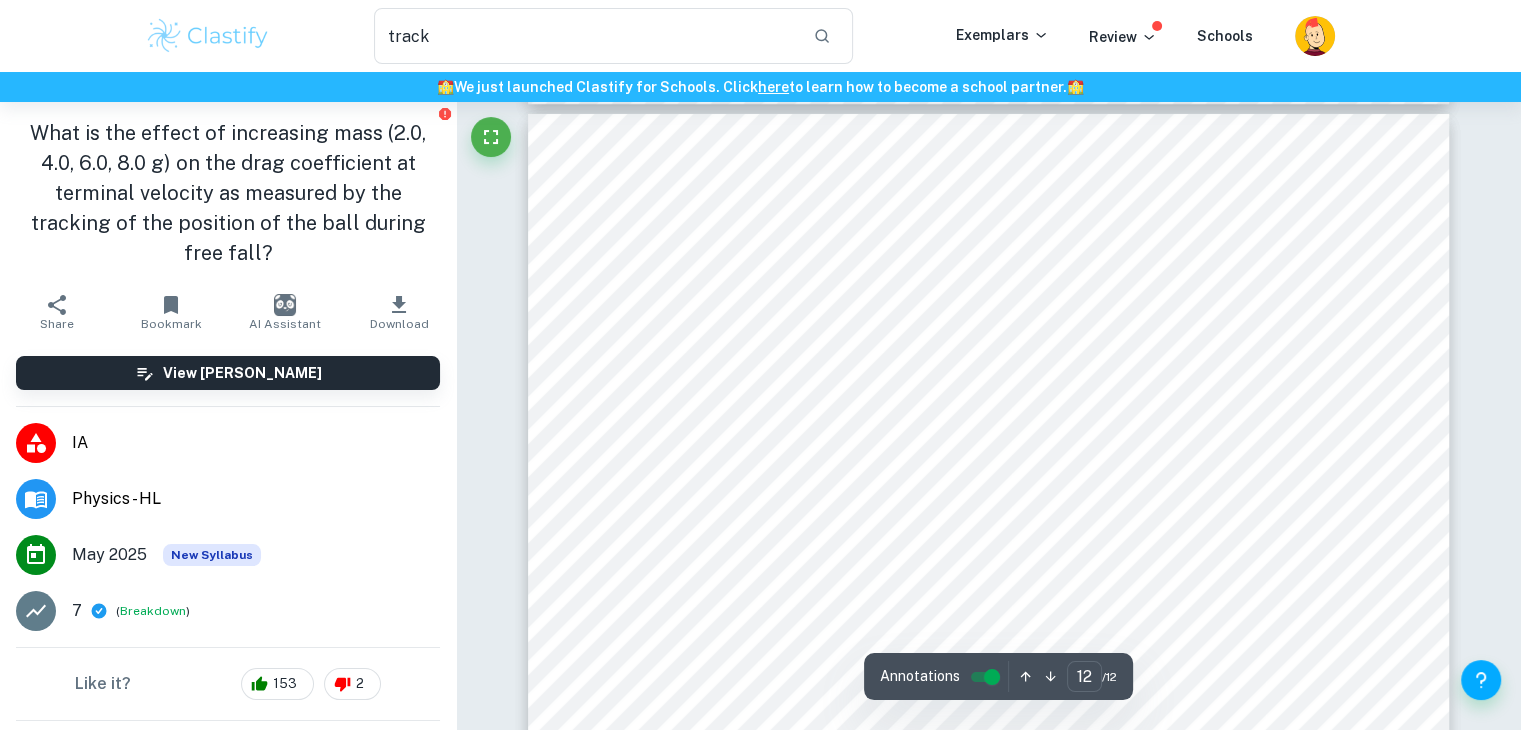 scroll, scrollTop: 14598, scrollLeft: 0, axis: vertical 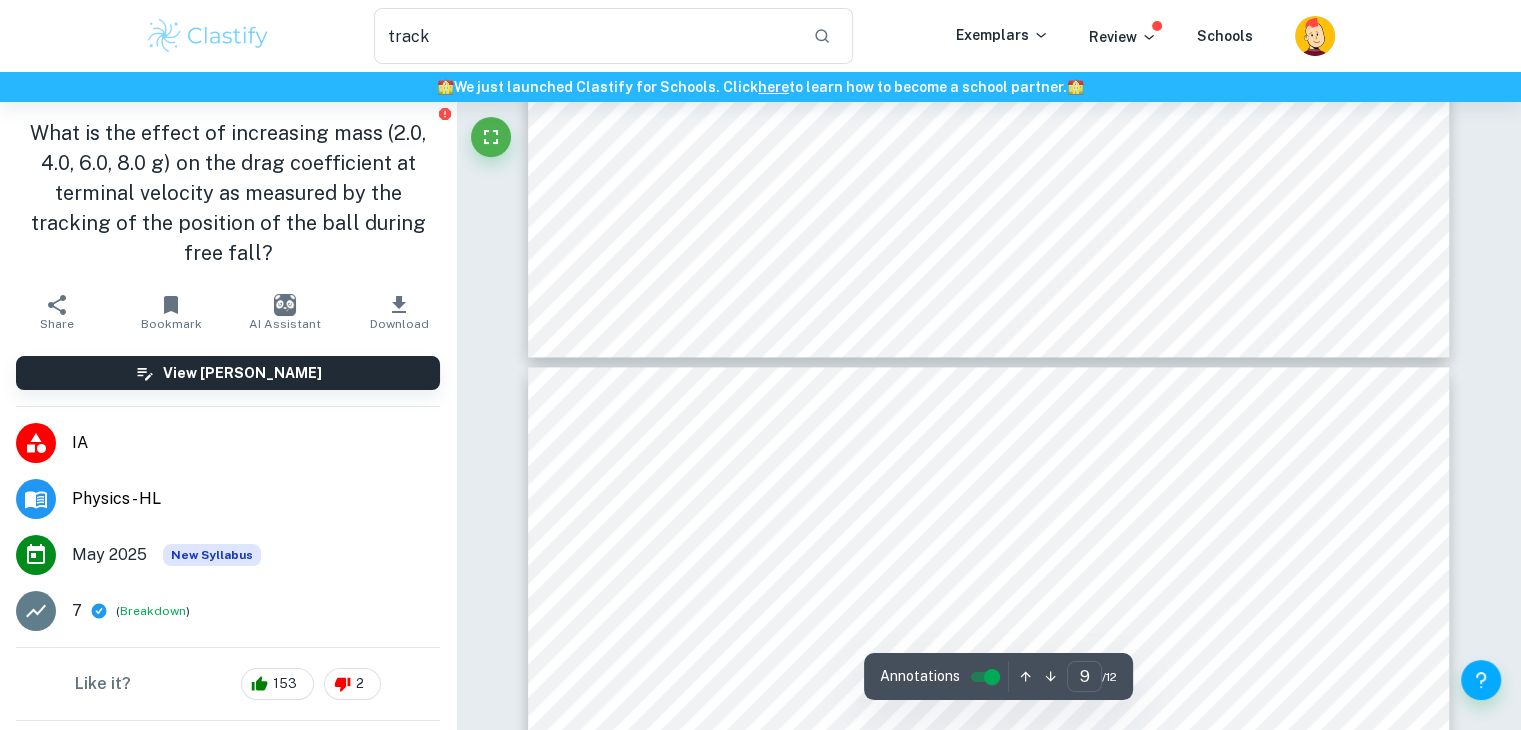 type on "8" 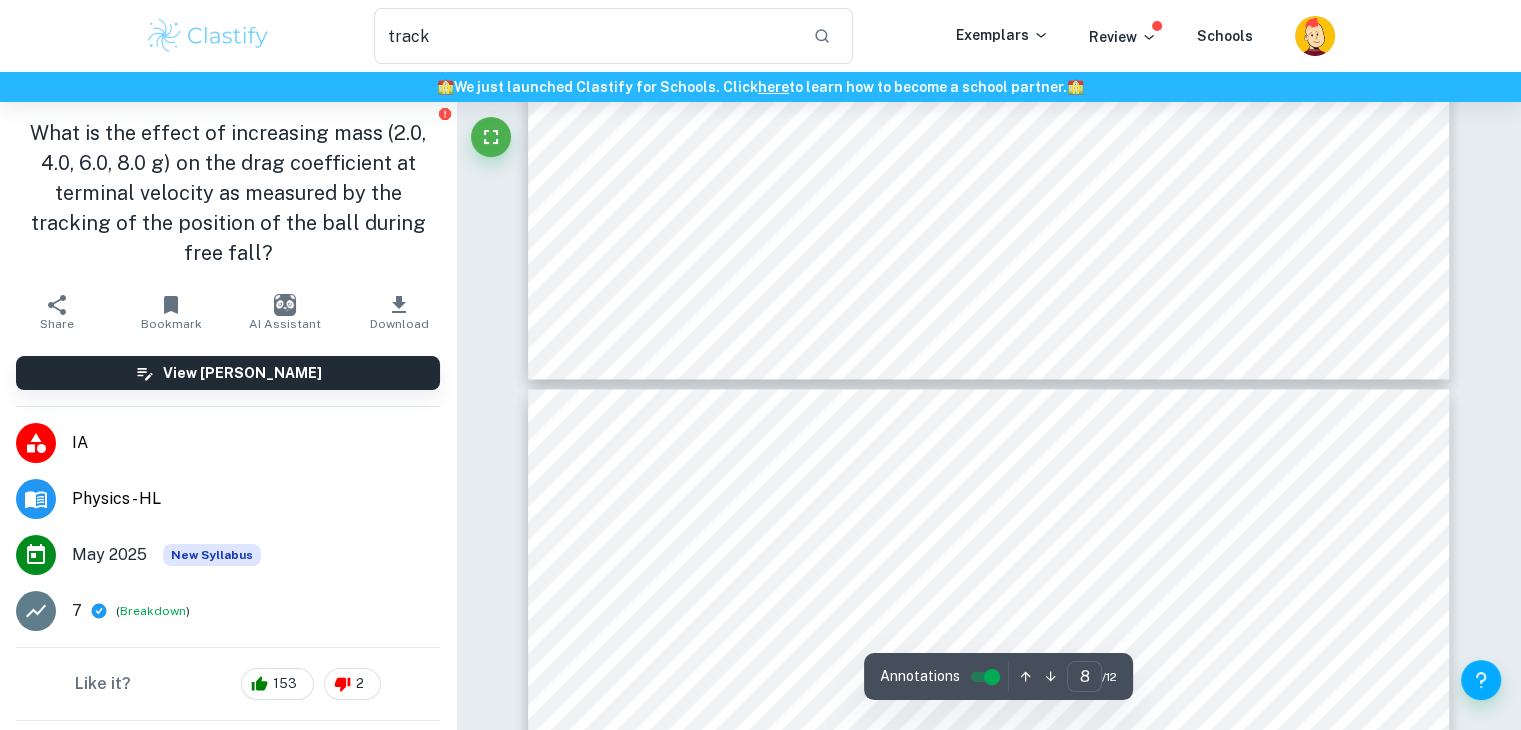 scroll, scrollTop: 10388, scrollLeft: 0, axis: vertical 